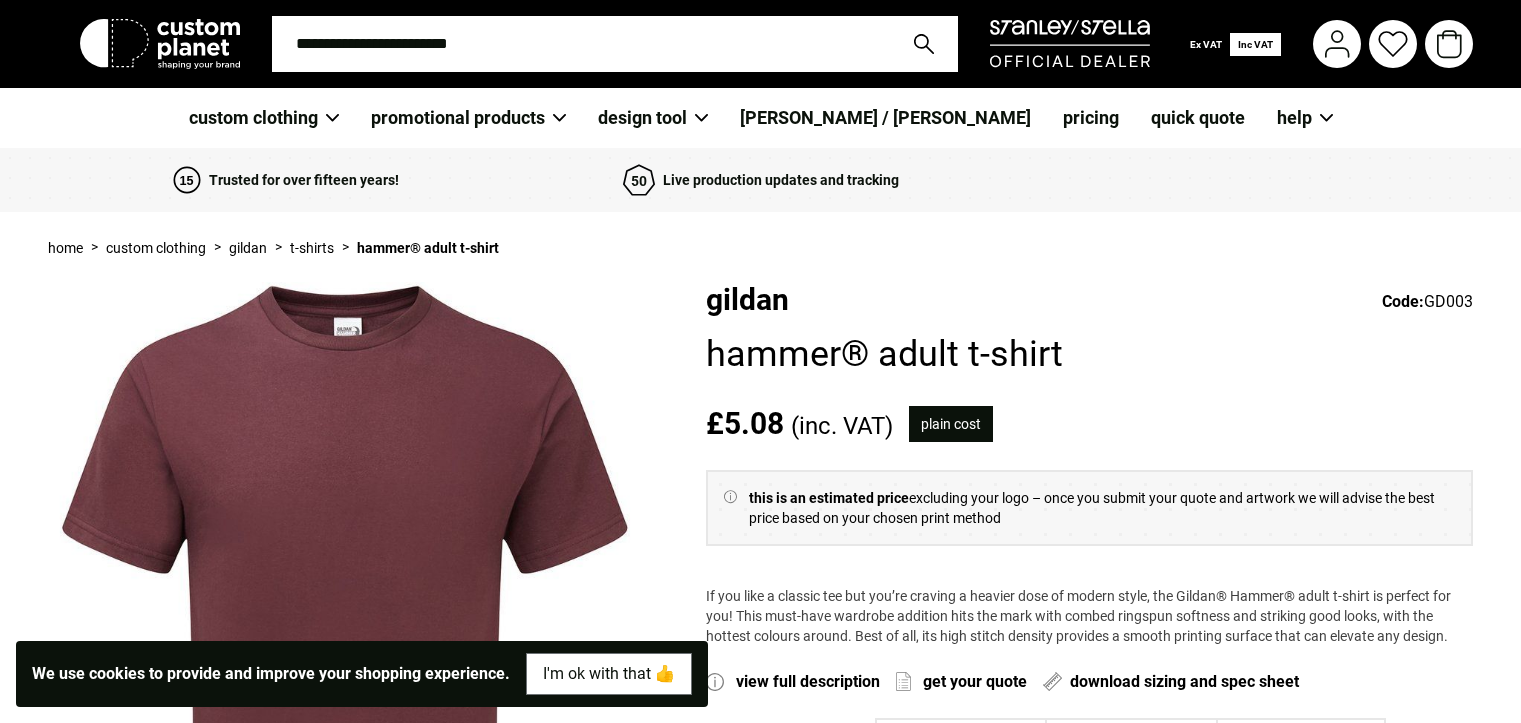 select on "****" 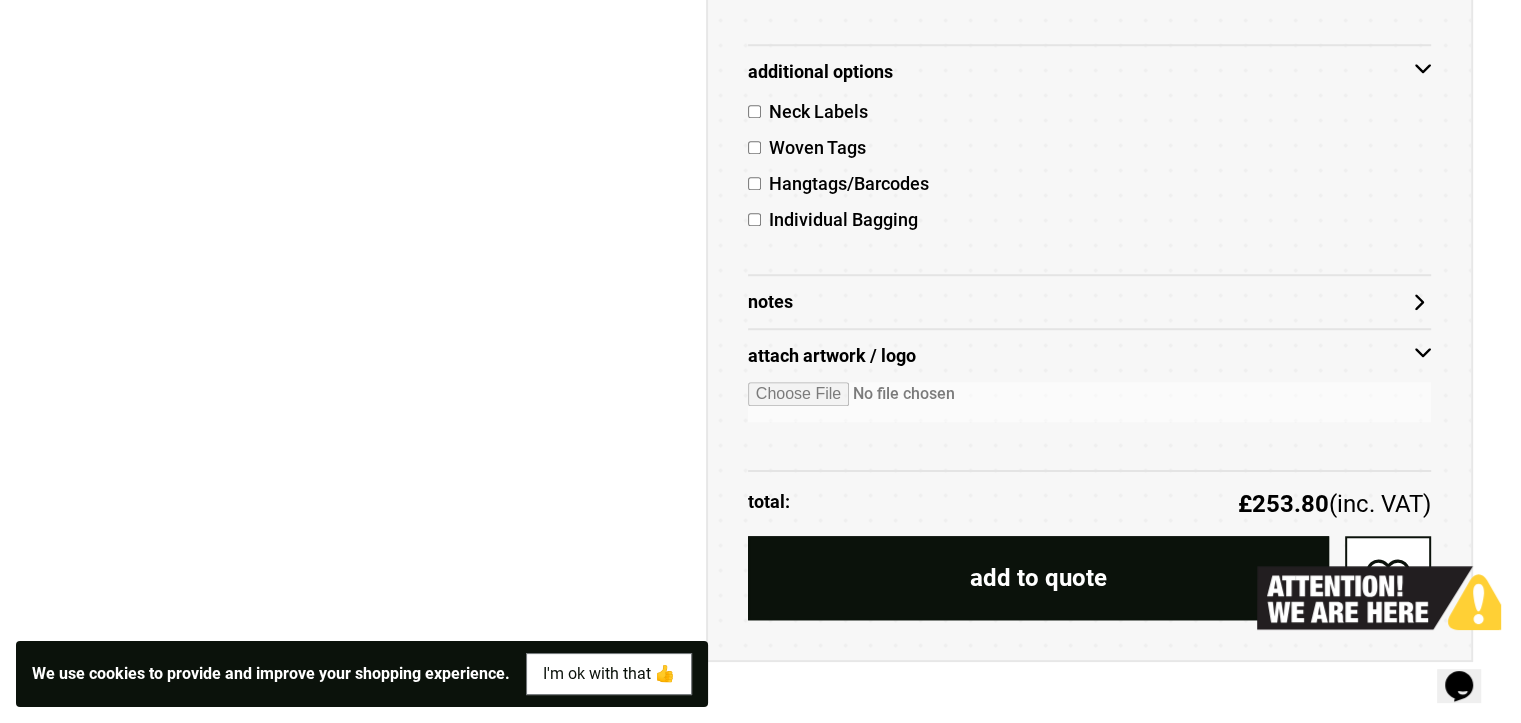 scroll, scrollTop: 0, scrollLeft: 0, axis: both 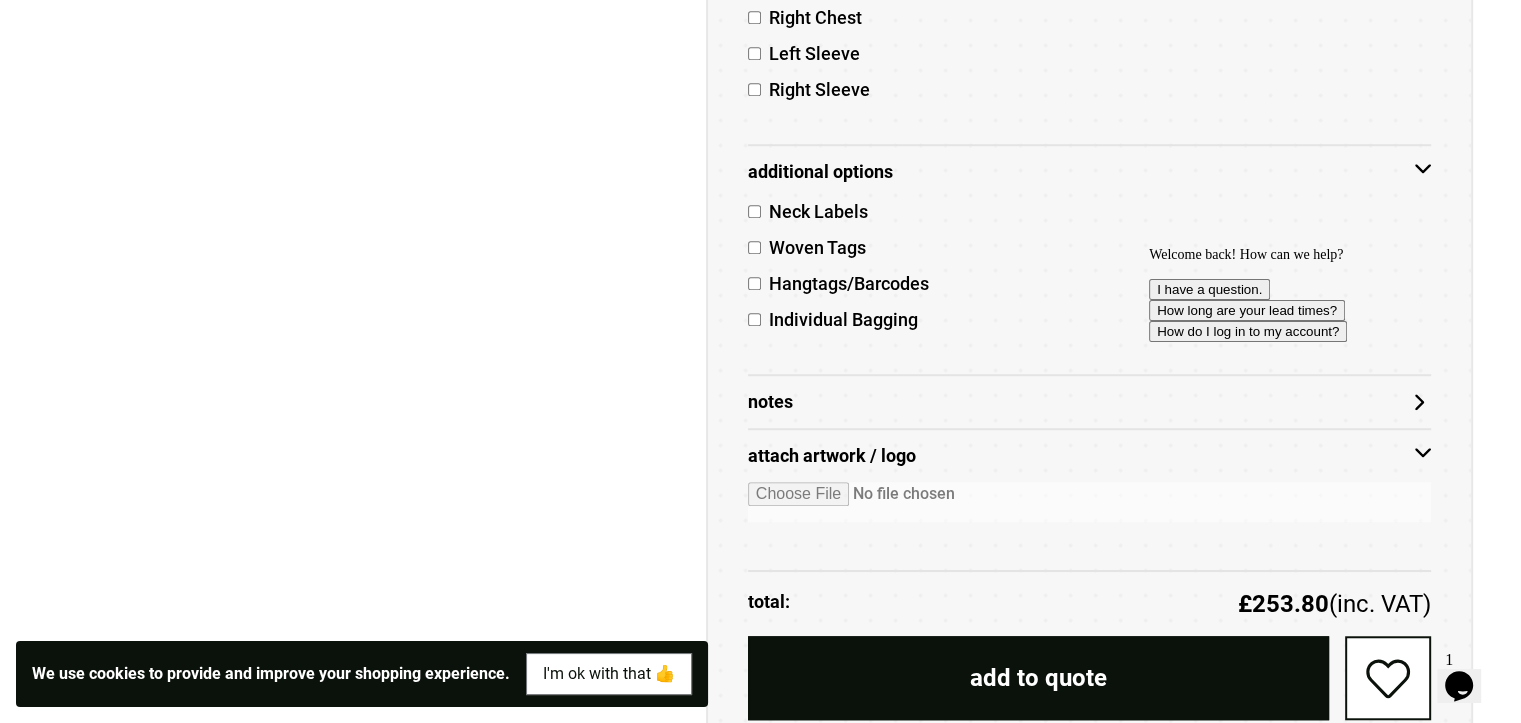 click at bounding box center (1089, 502) 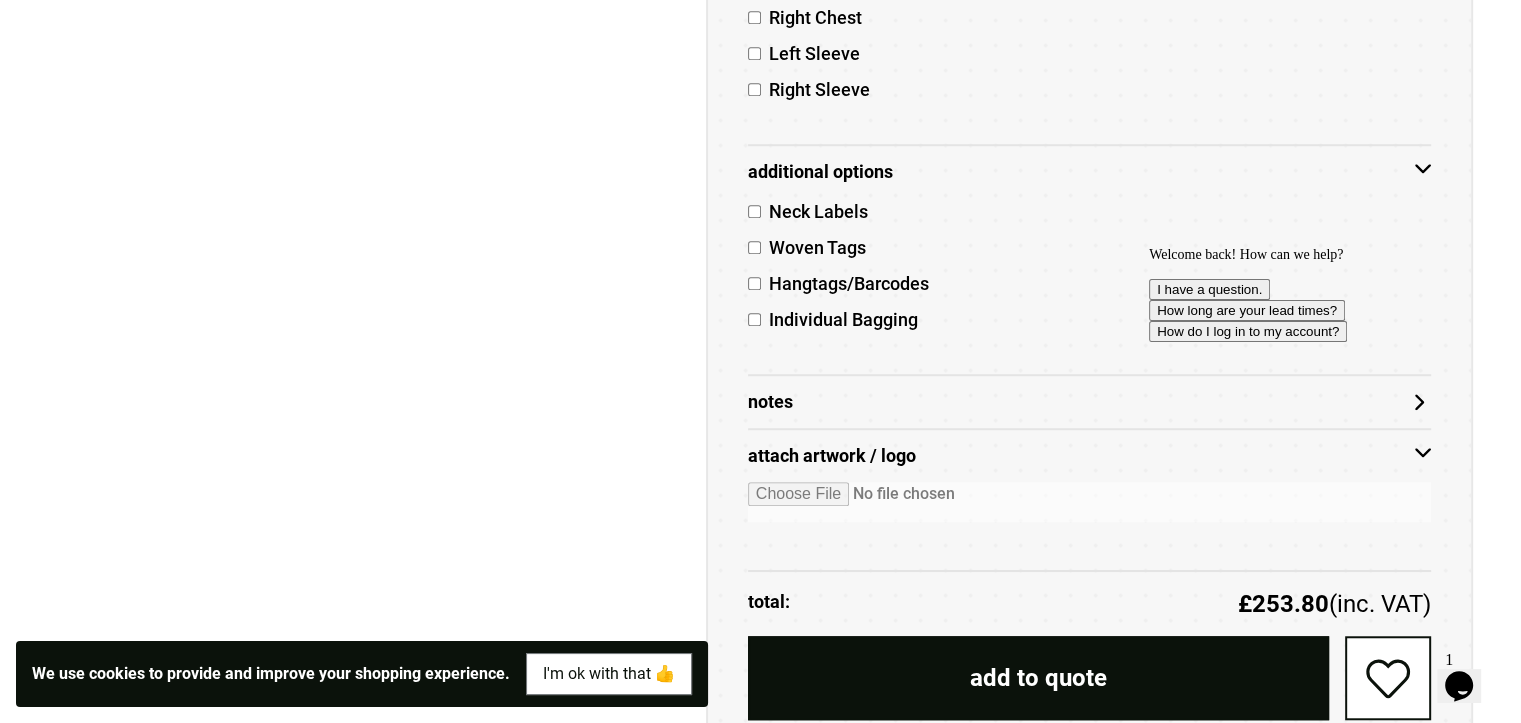 type on "**********" 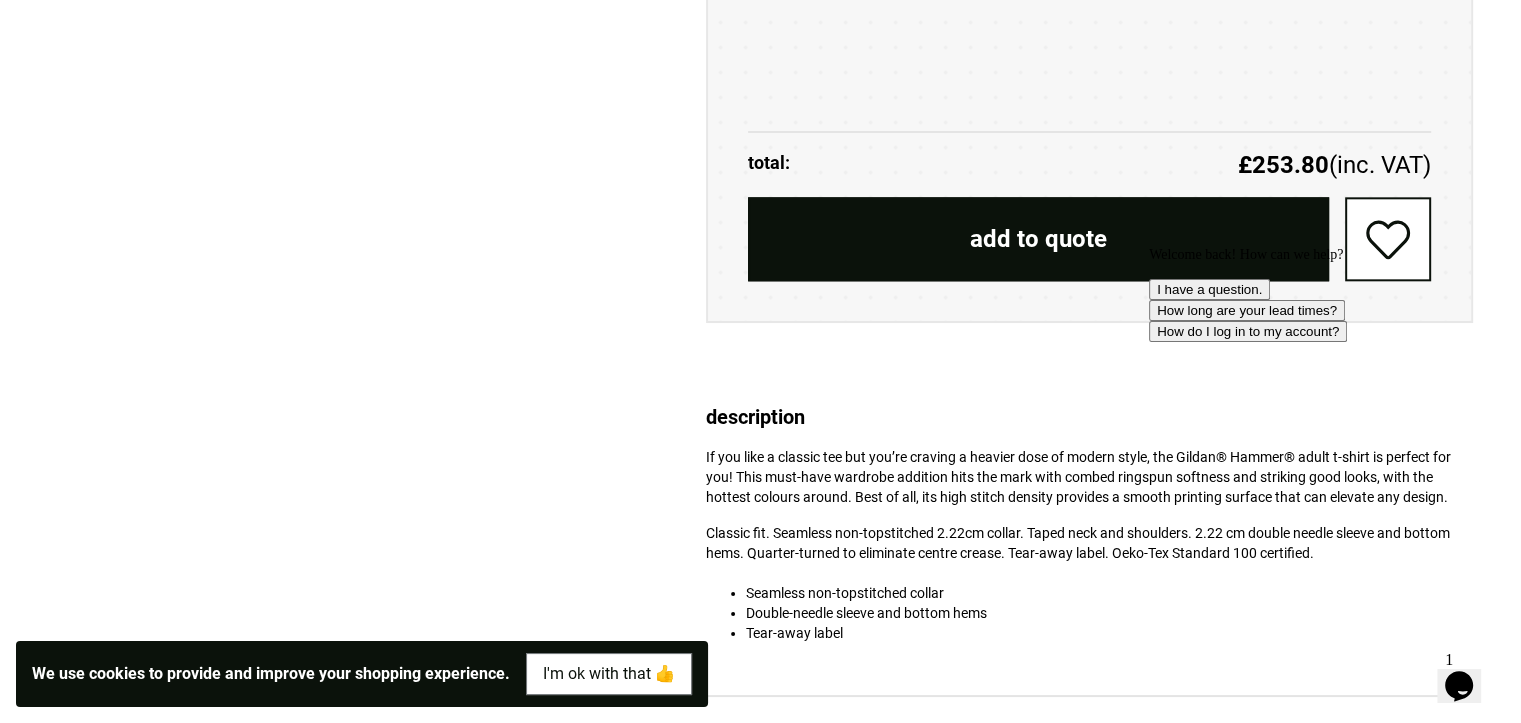 scroll, scrollTop: 2300, scrollLeft: 0, axis: vertical 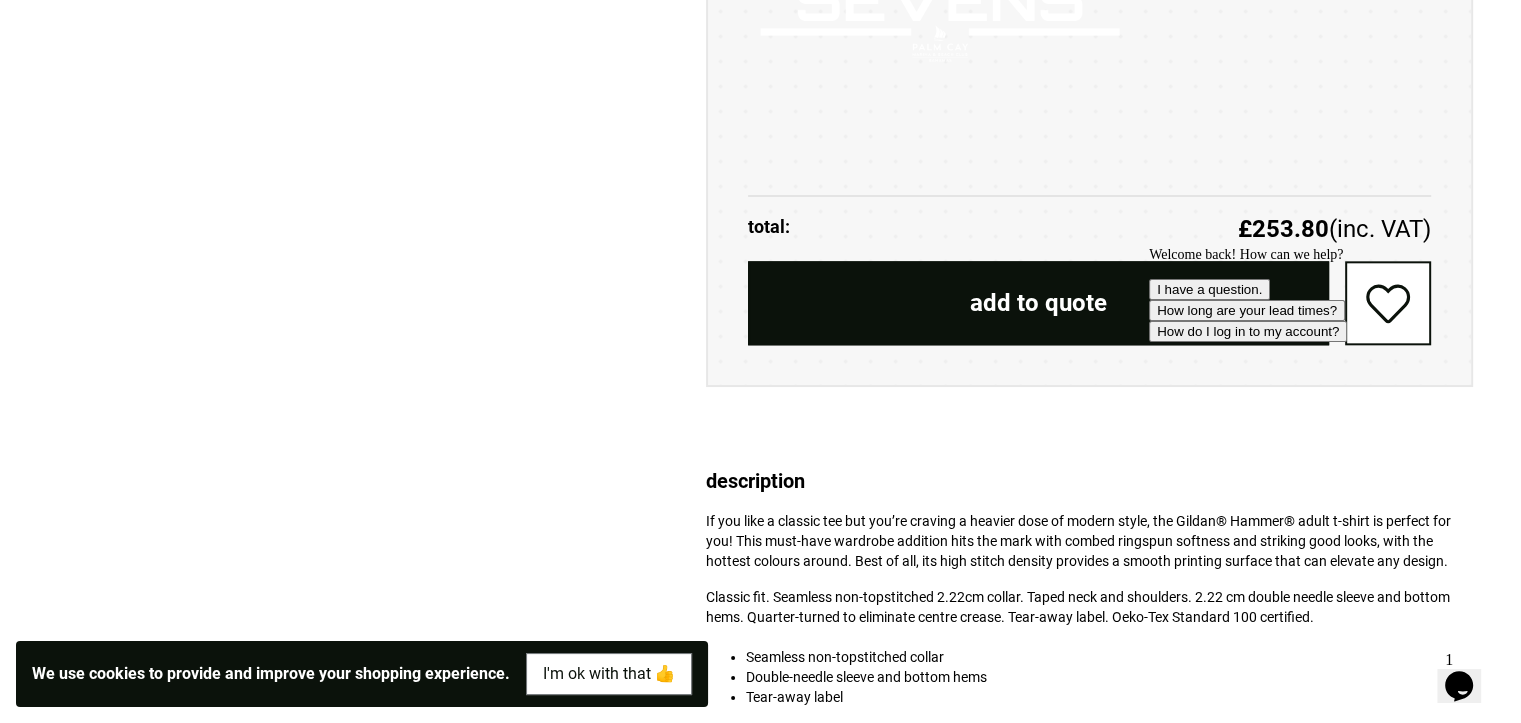 click on "How long are your lead times?" at bounding box center [1247, 310] 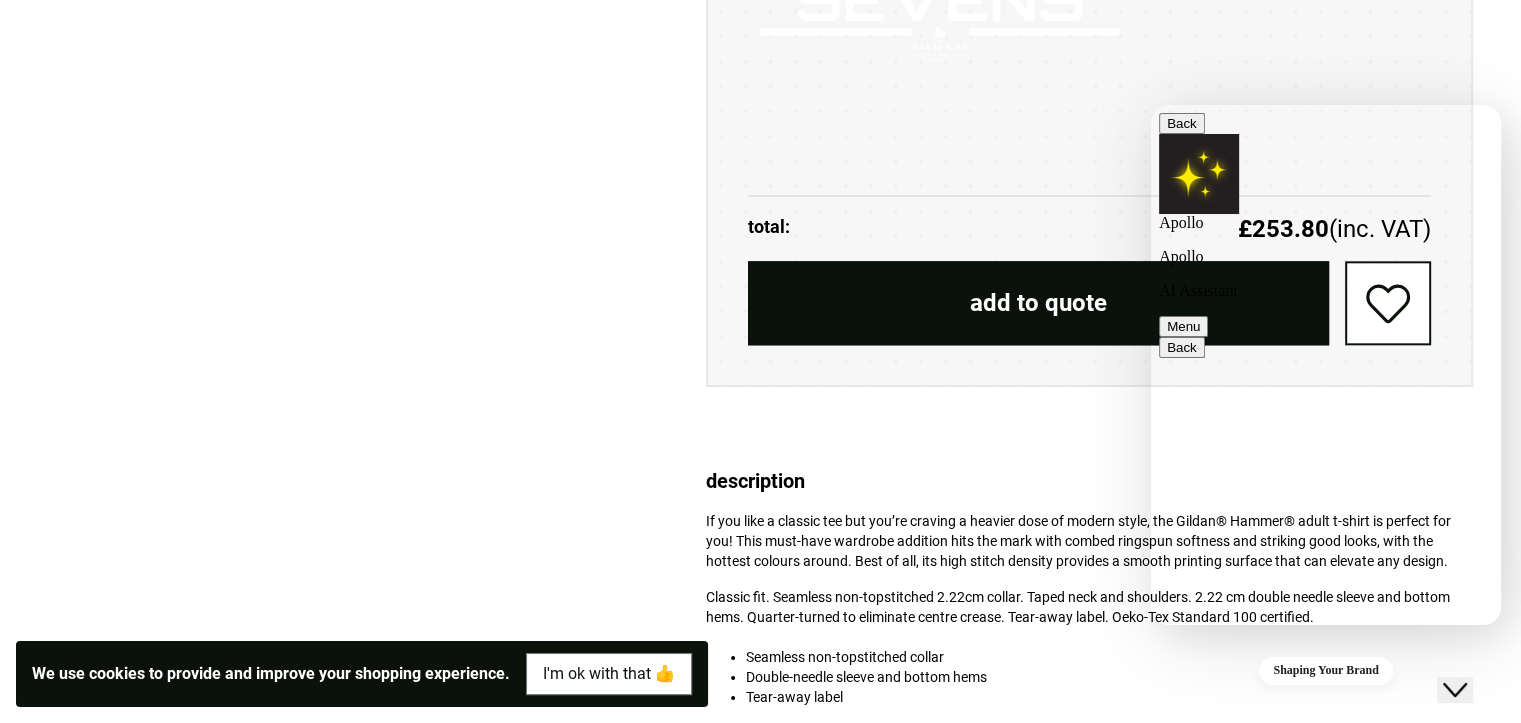 scroll, scrollTop: 102, scrollLeft: 0, axis: vertical 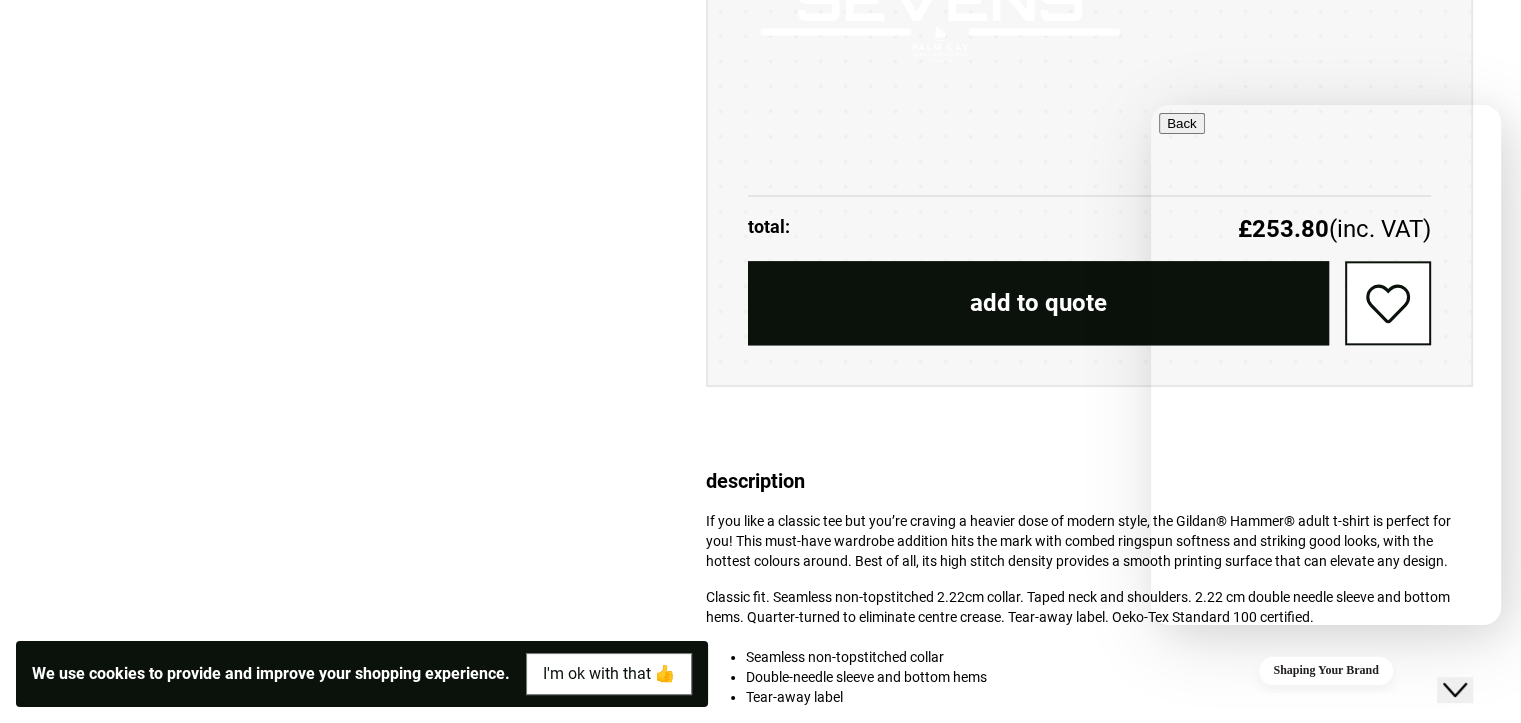 click on "**********" at bounding box center (760, -534) 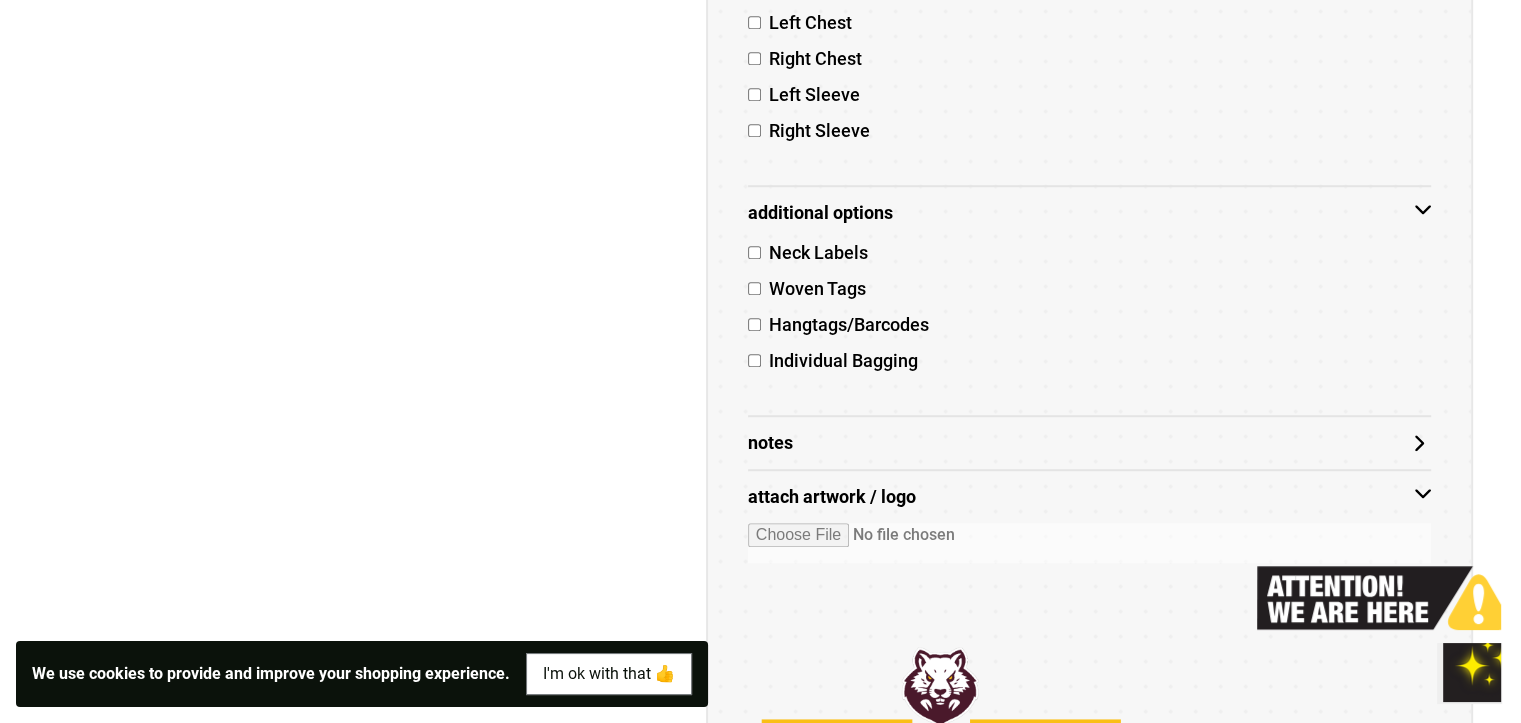 scroll, scrollTop: 1659, scrollLeft: 0, axis: vertical 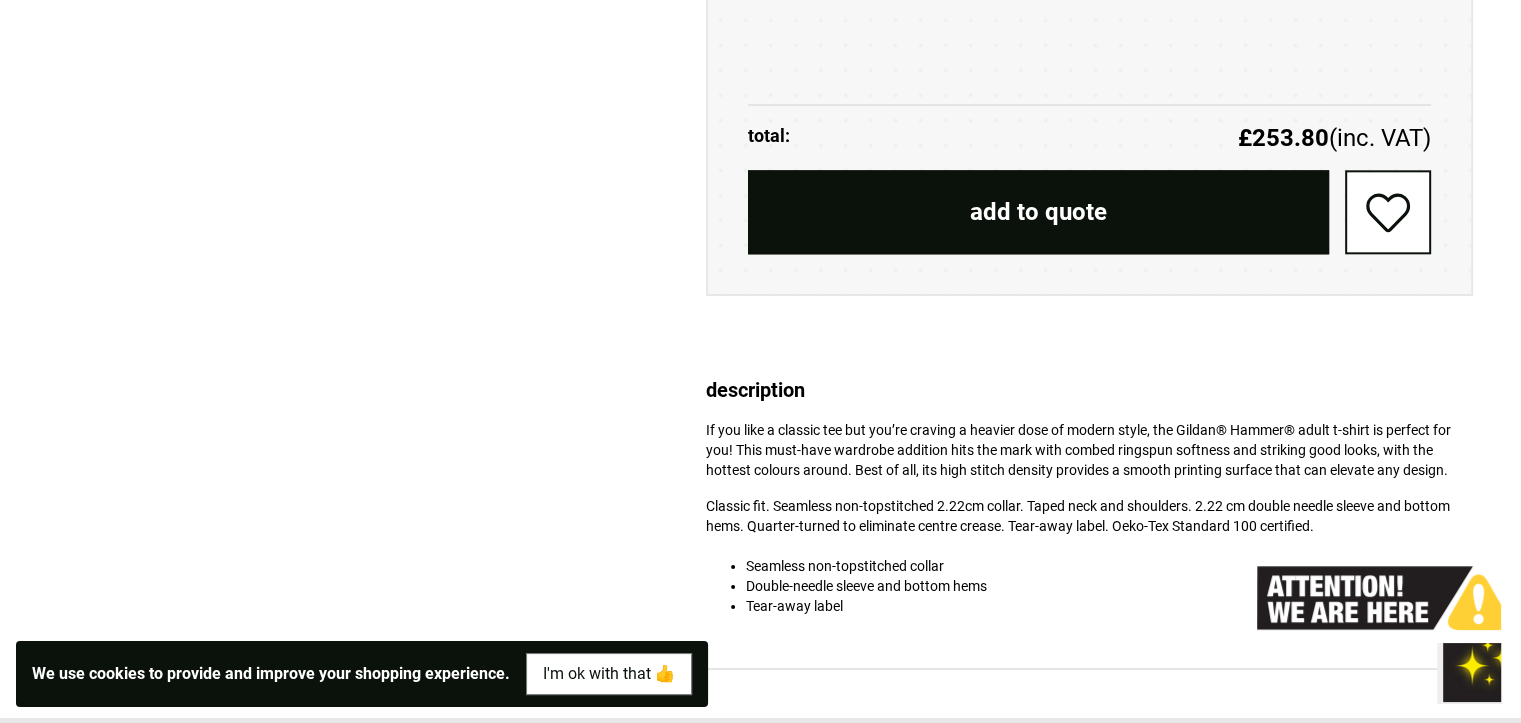 click on "add to quote" at bounding box center (1038, 212) 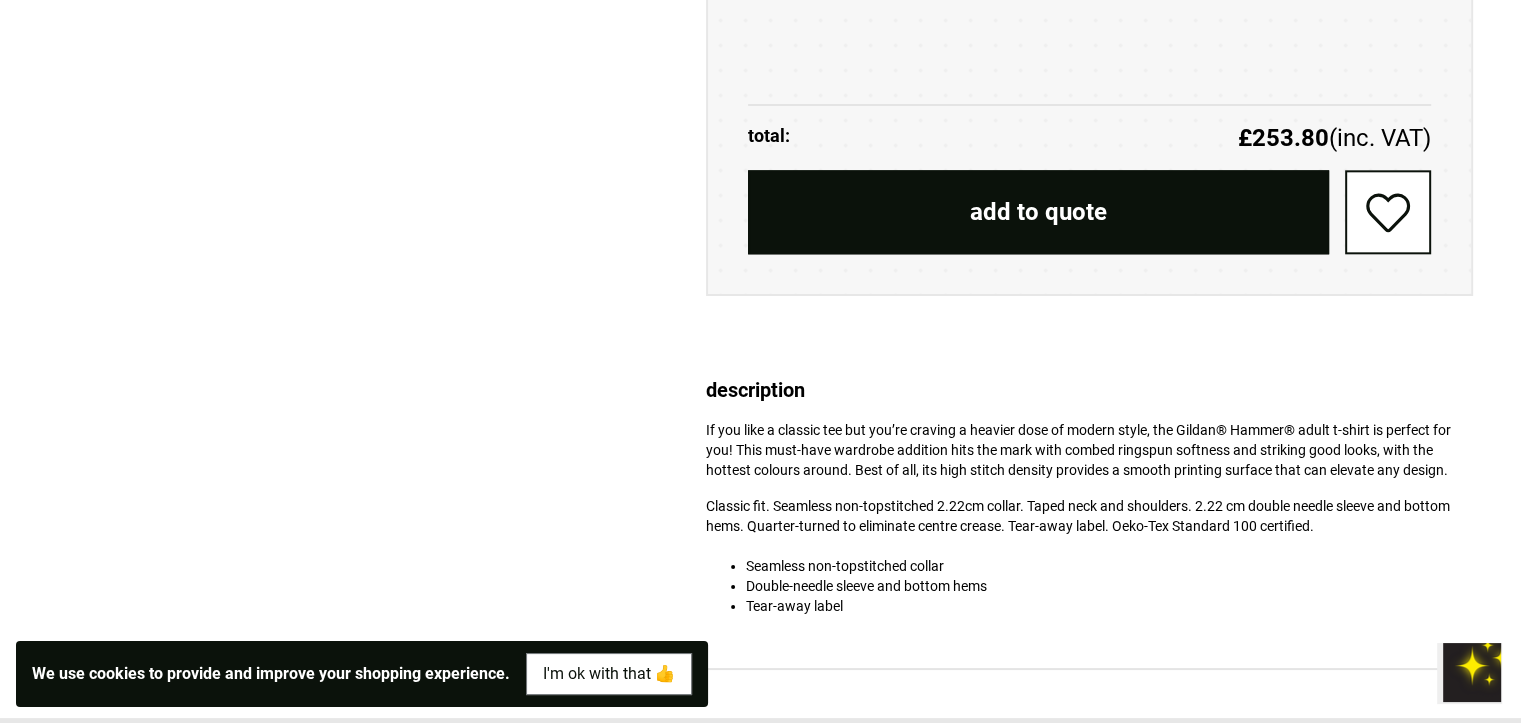 scroll, scrollTop: 2150, scrollLeft: 0, axis: vertical 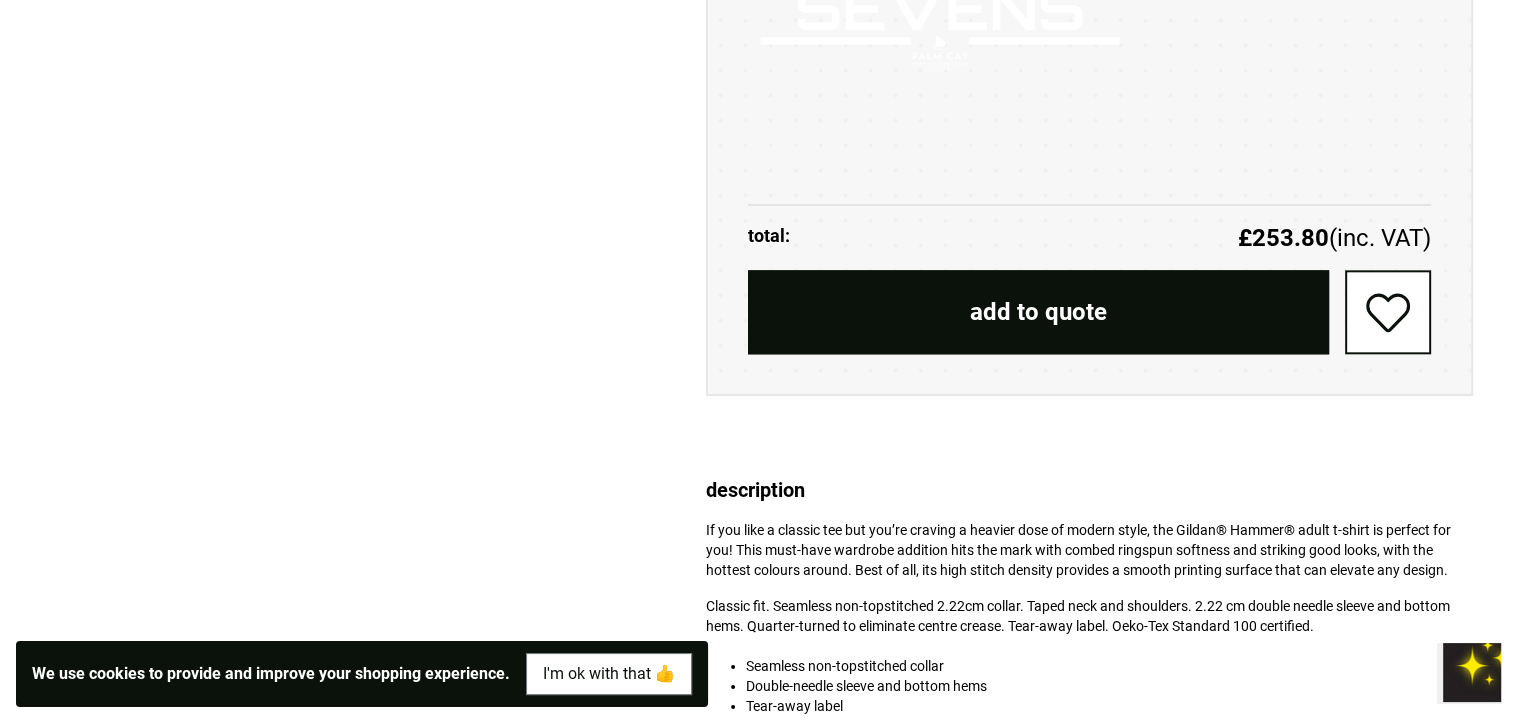 click on "add to quote" at bounding box center [1038, 312] 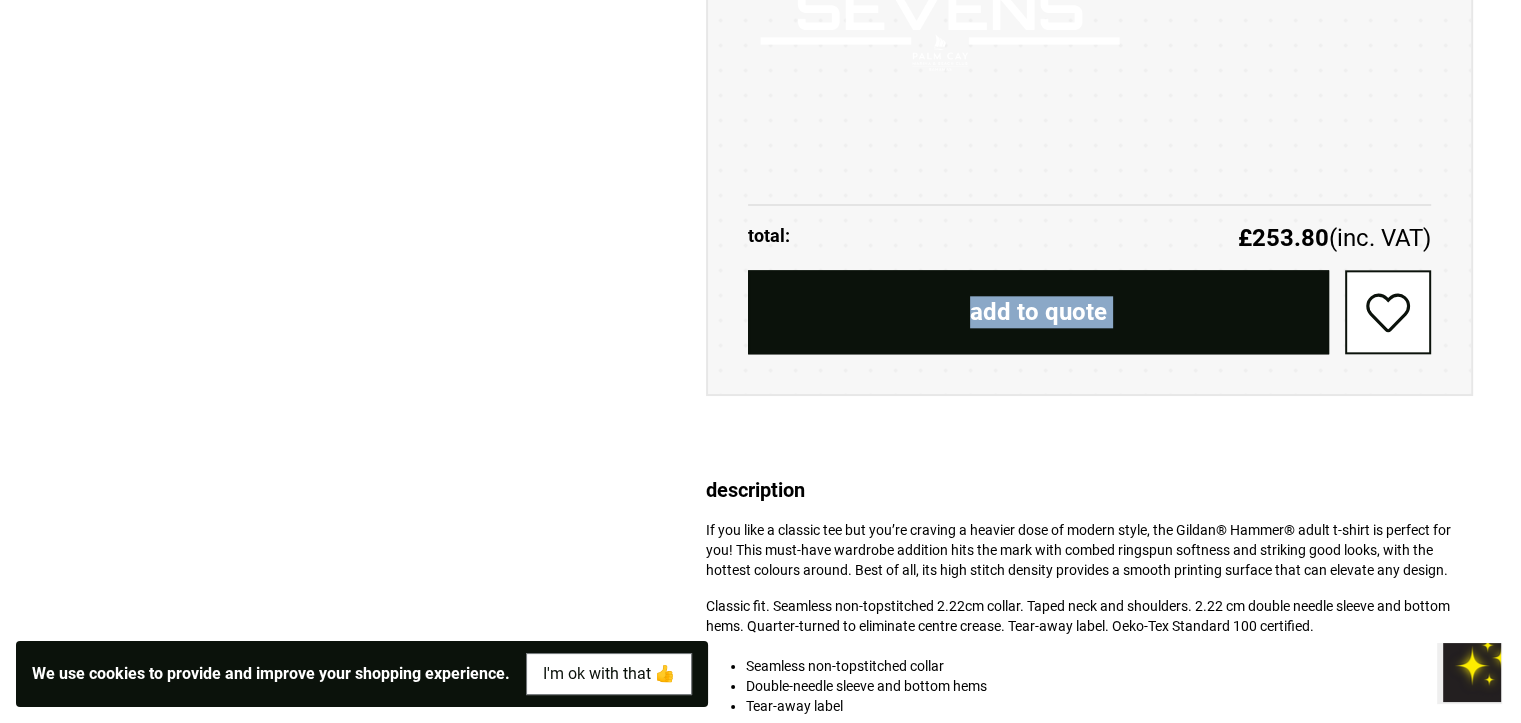drag, startPoint x: 1524, startPoint y: 299, endPoint x: 1524, endPoint y: 255, distance: 44 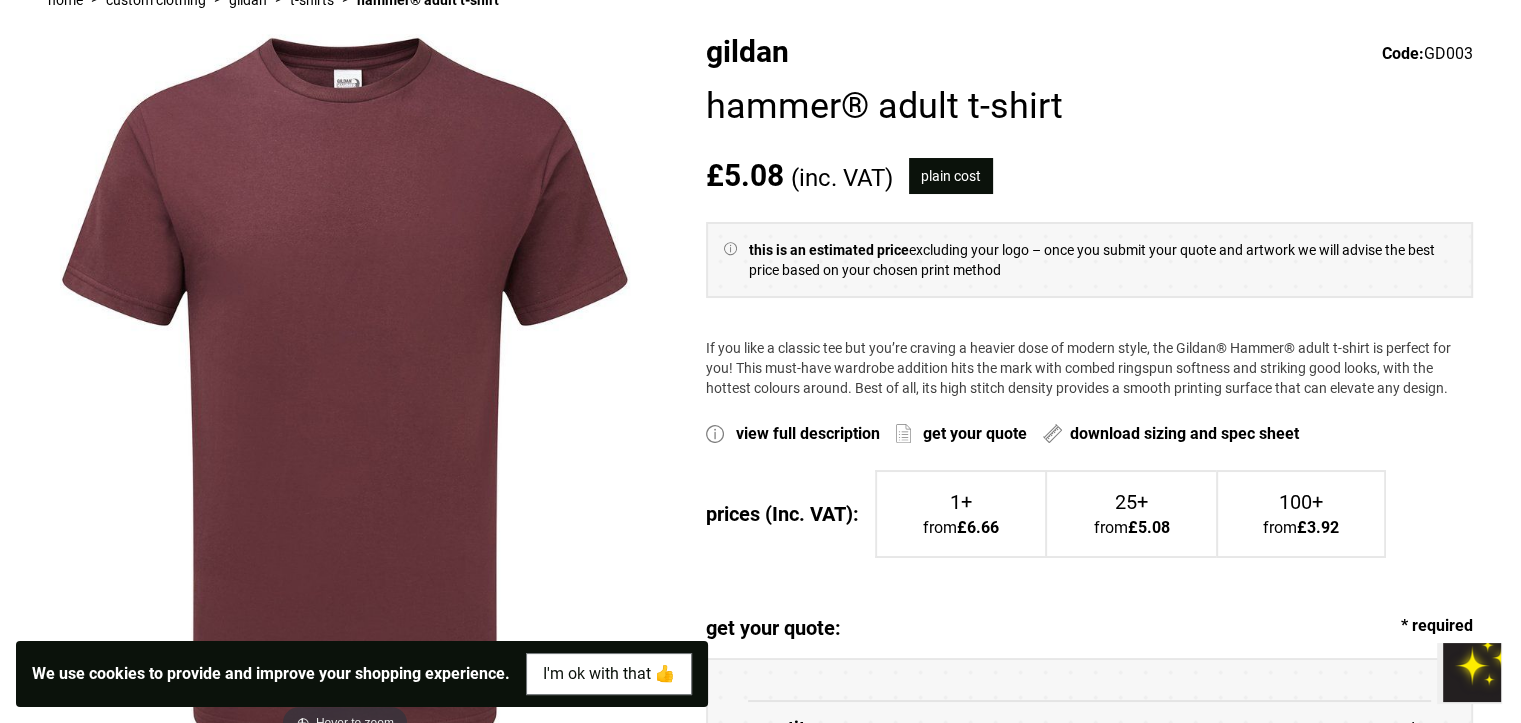 scroll, scrollTop: 884, scrollLeft: 0, axis: vertical 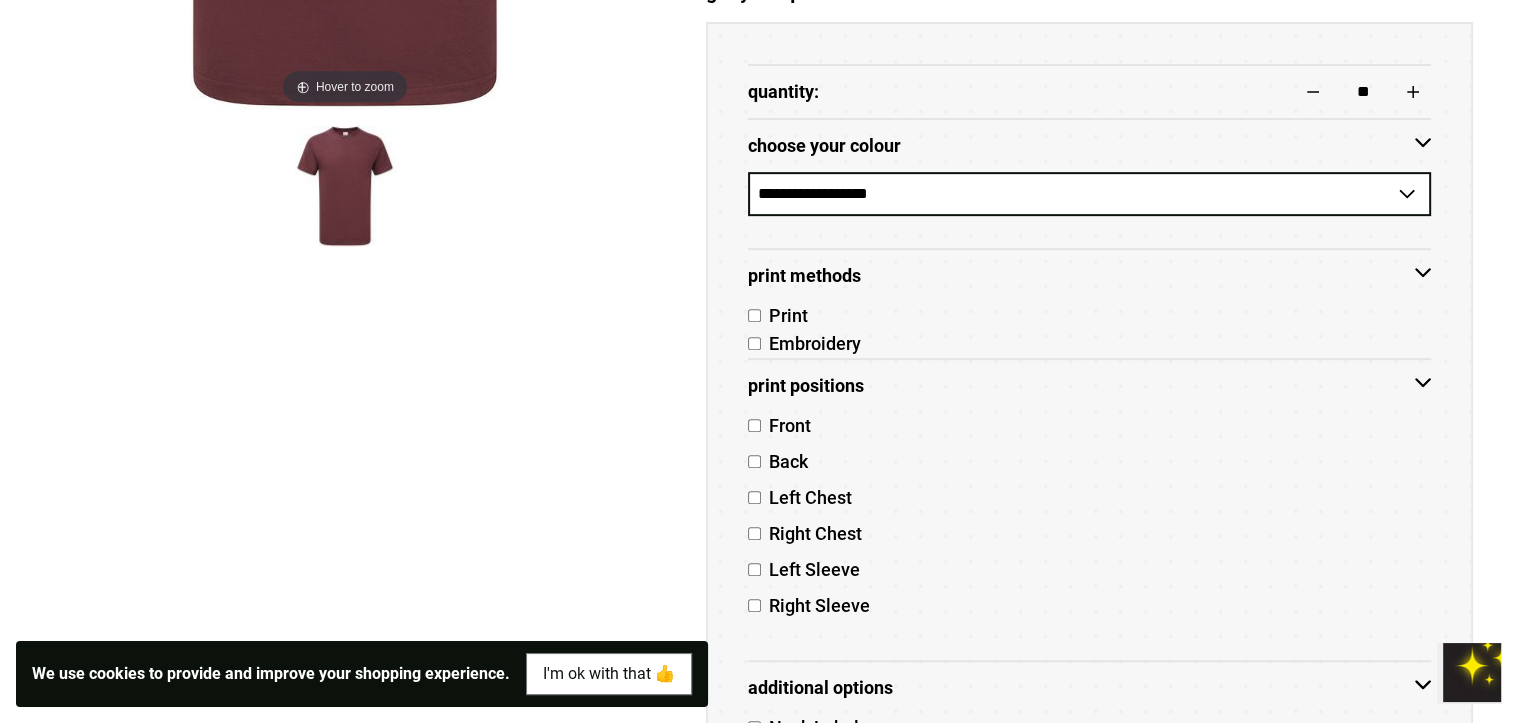 click on "choose your colour" at bounding box center [1089, 146] 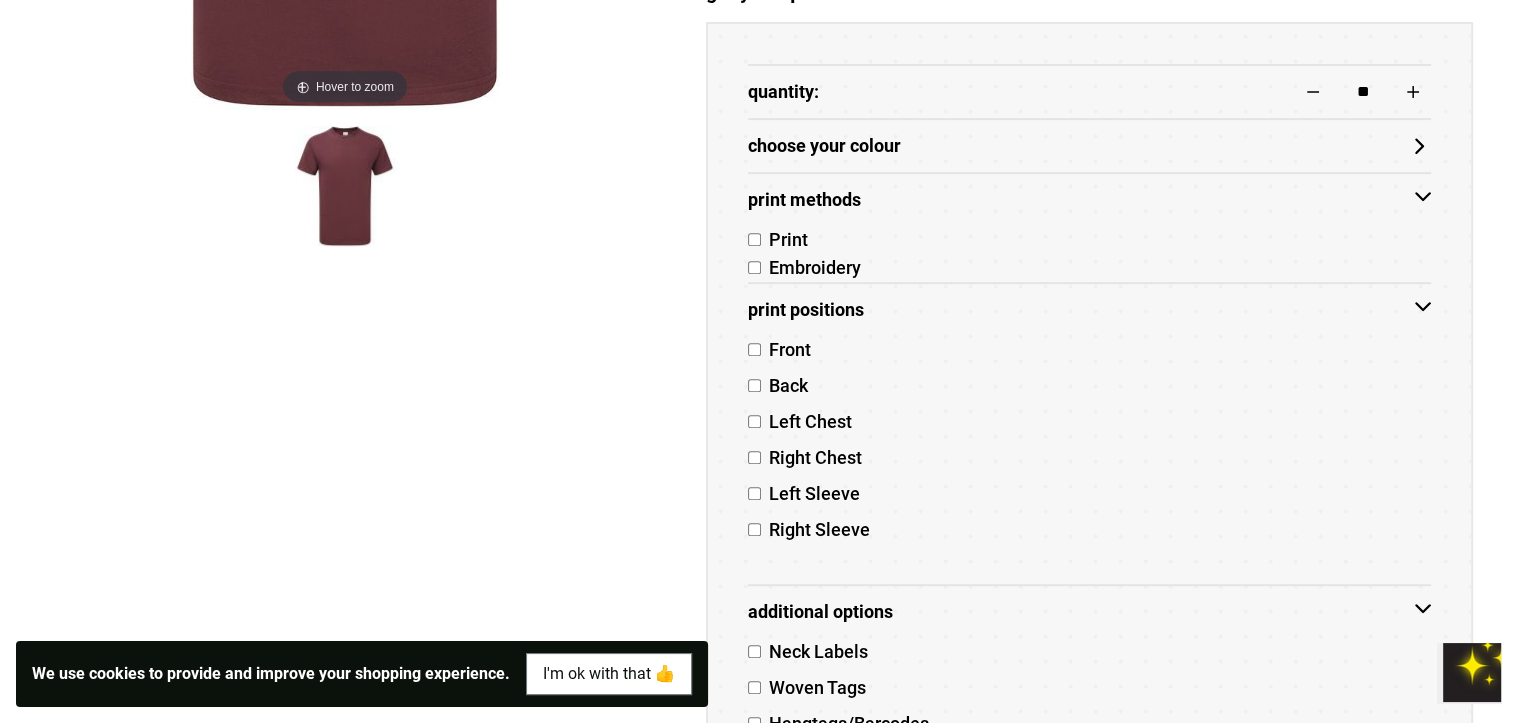 click on "Print Methods" at bounding box center (1089, 200) 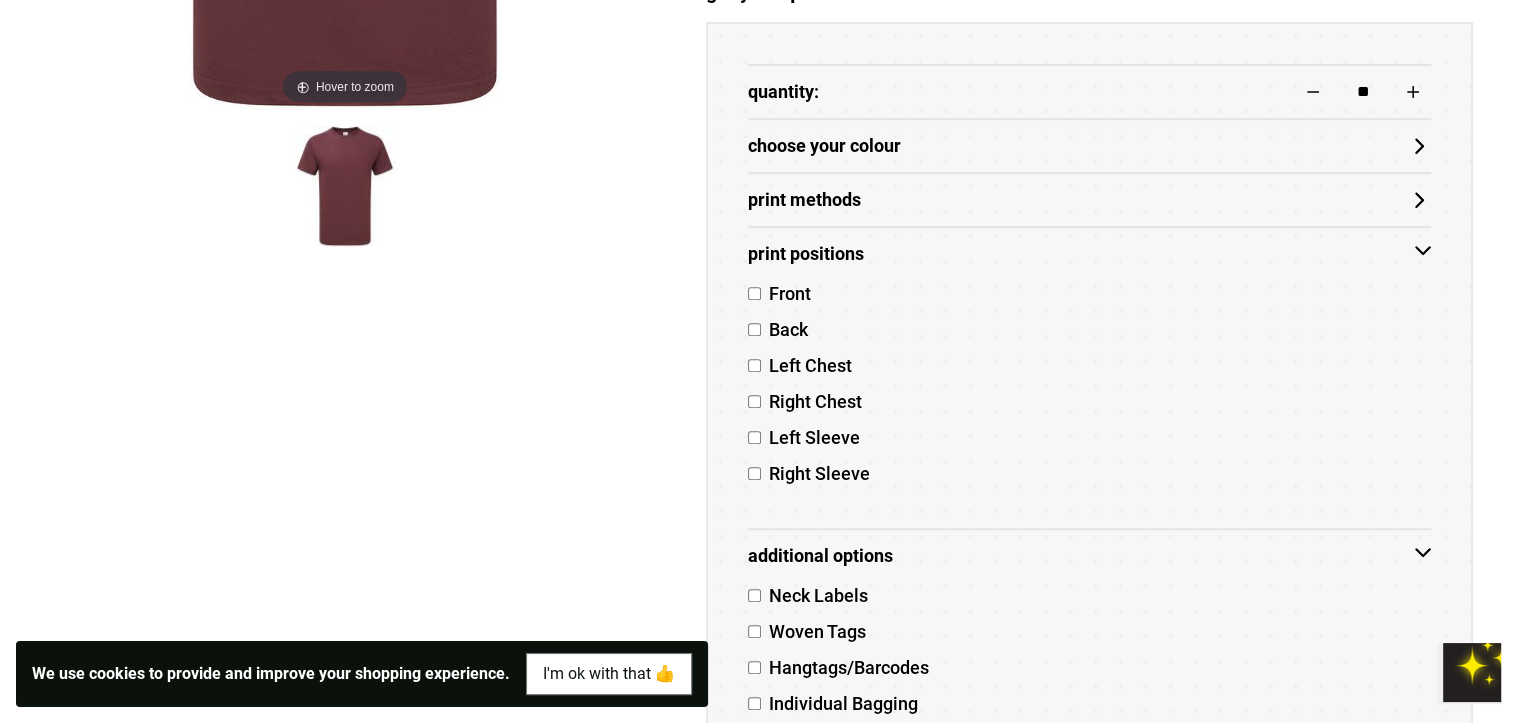 click on "Print Positions" at bounding box center (1089, 254) 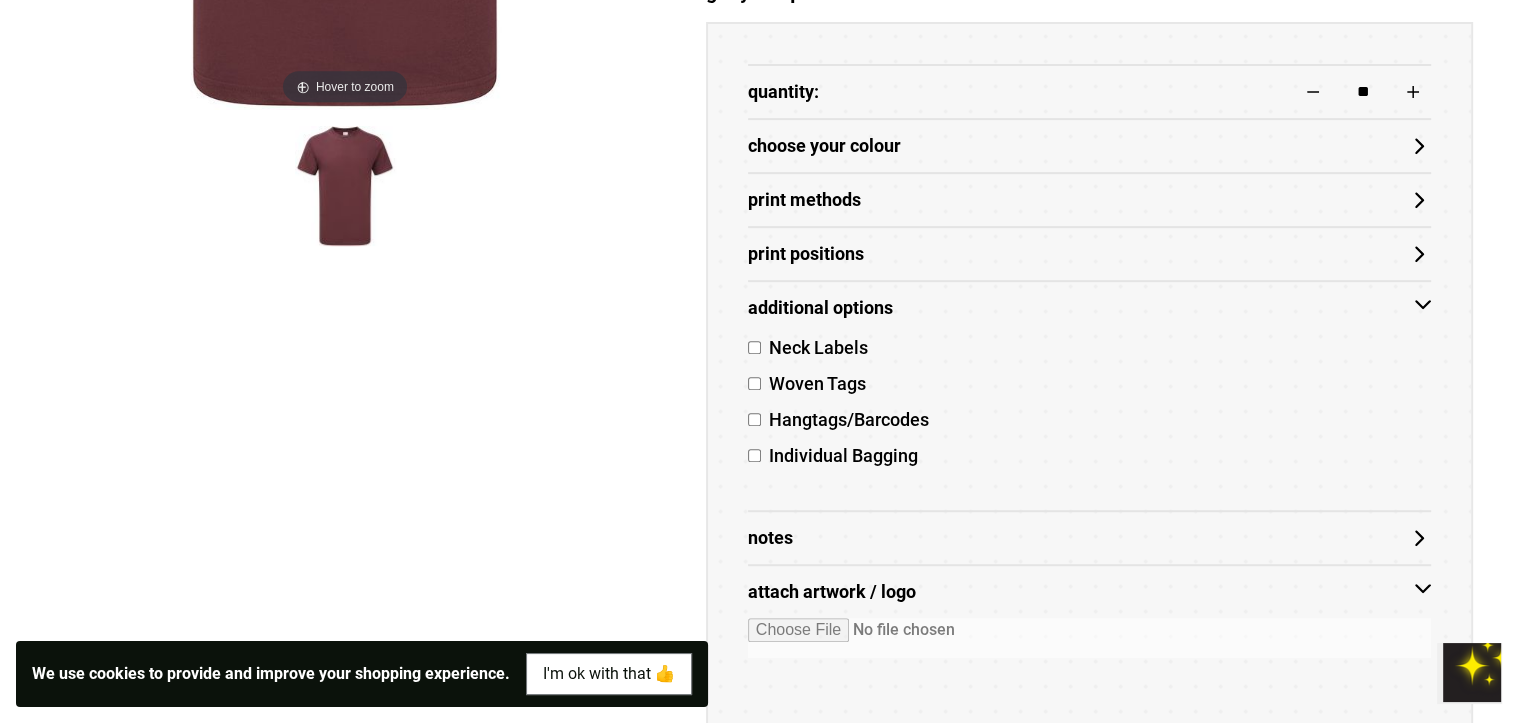 click on "Additional Options" at bounding box center [1089, 307] 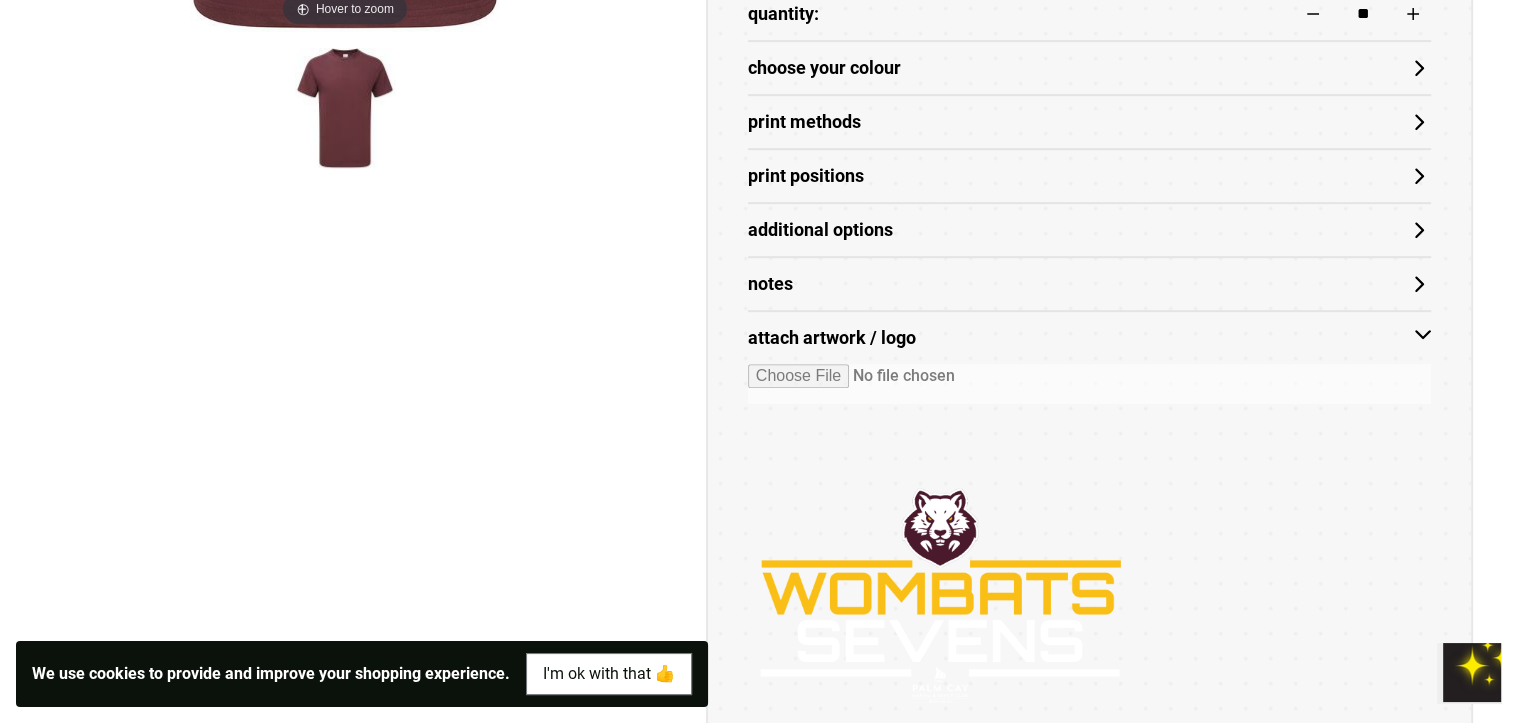 scroll, scrollTop: 1184, scrollLeft: 0, axis: vertical 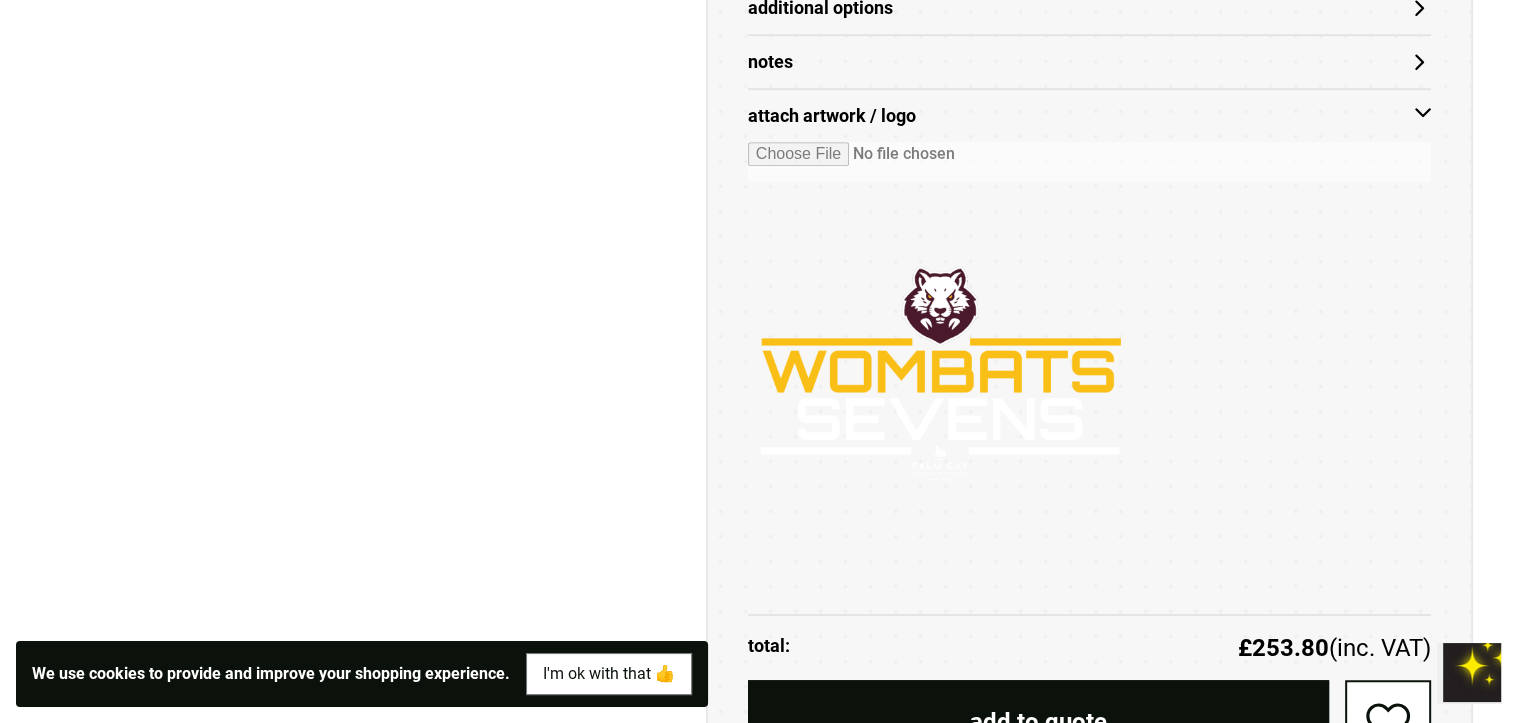 click on "attach artwork / logo" at bounding box center (1089, 116) 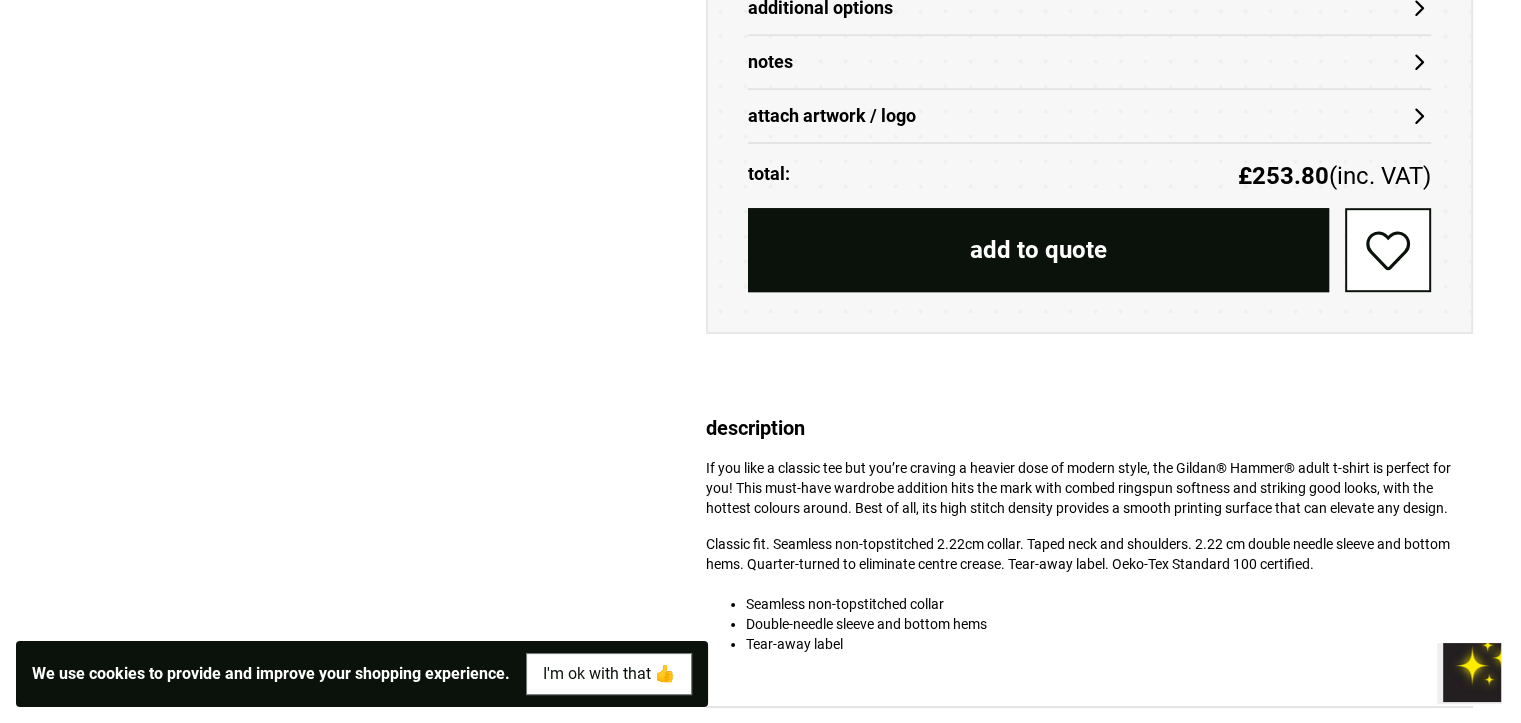 click on "add to quote" at bounding box center [1038, 250] 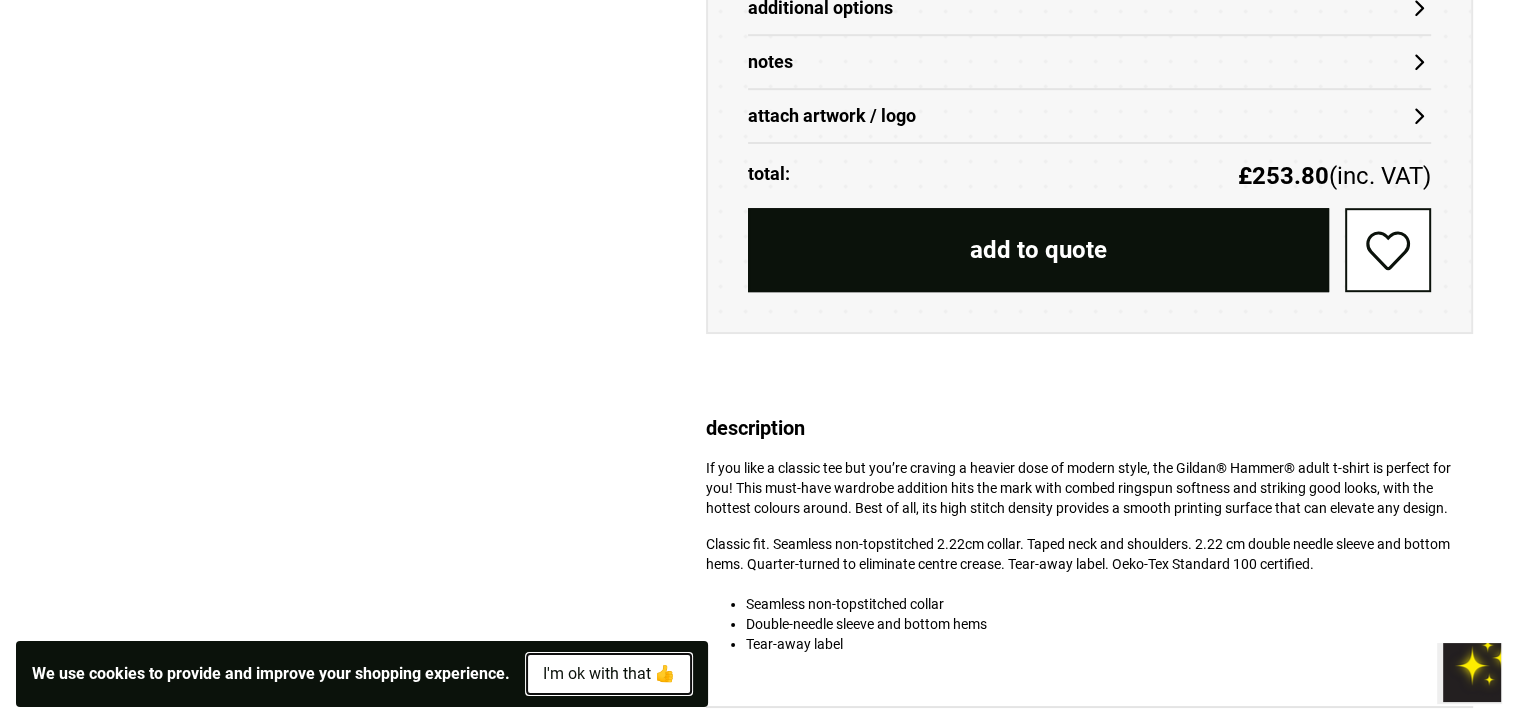 click on "I'm ok with that 👍" at bounding box center [609, 674] 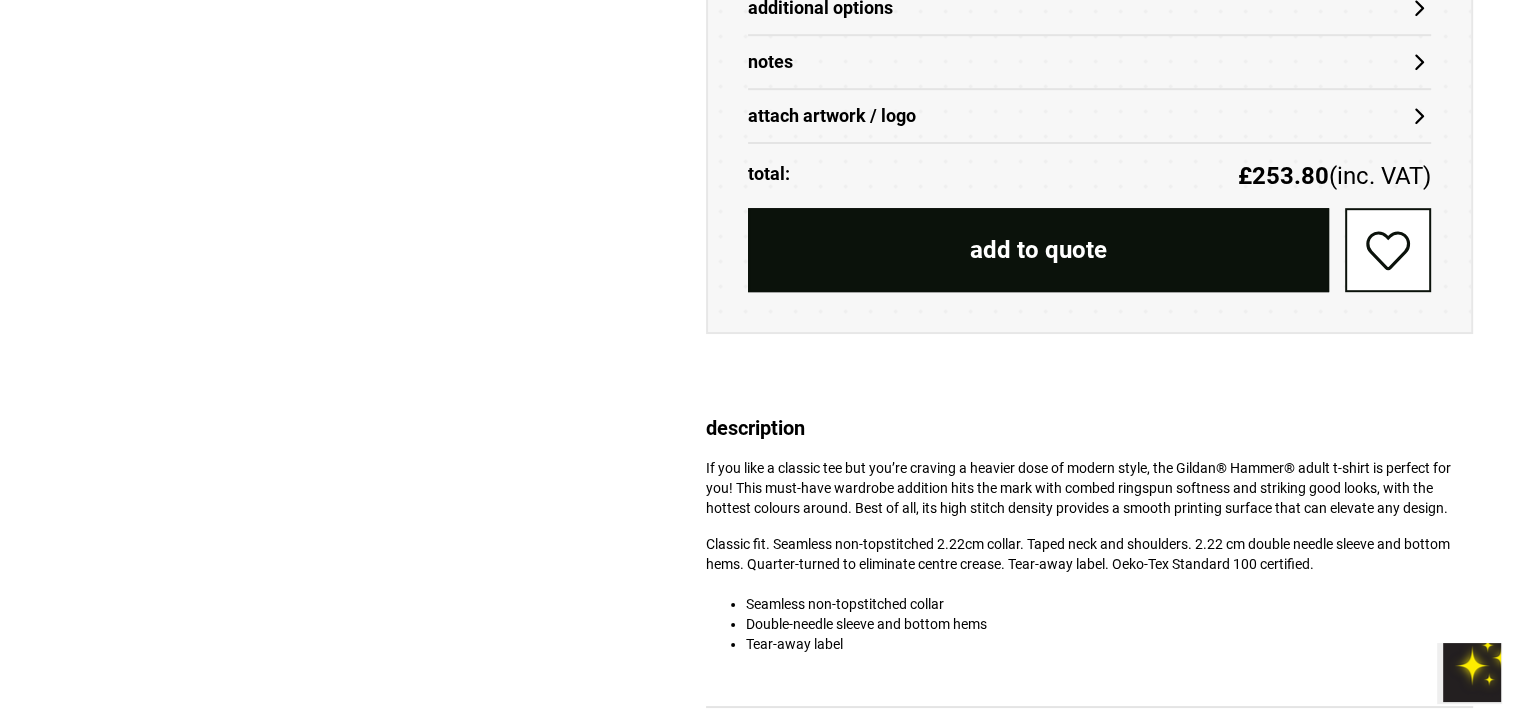 click on "add to quote" at bounding box center (1038, 250) 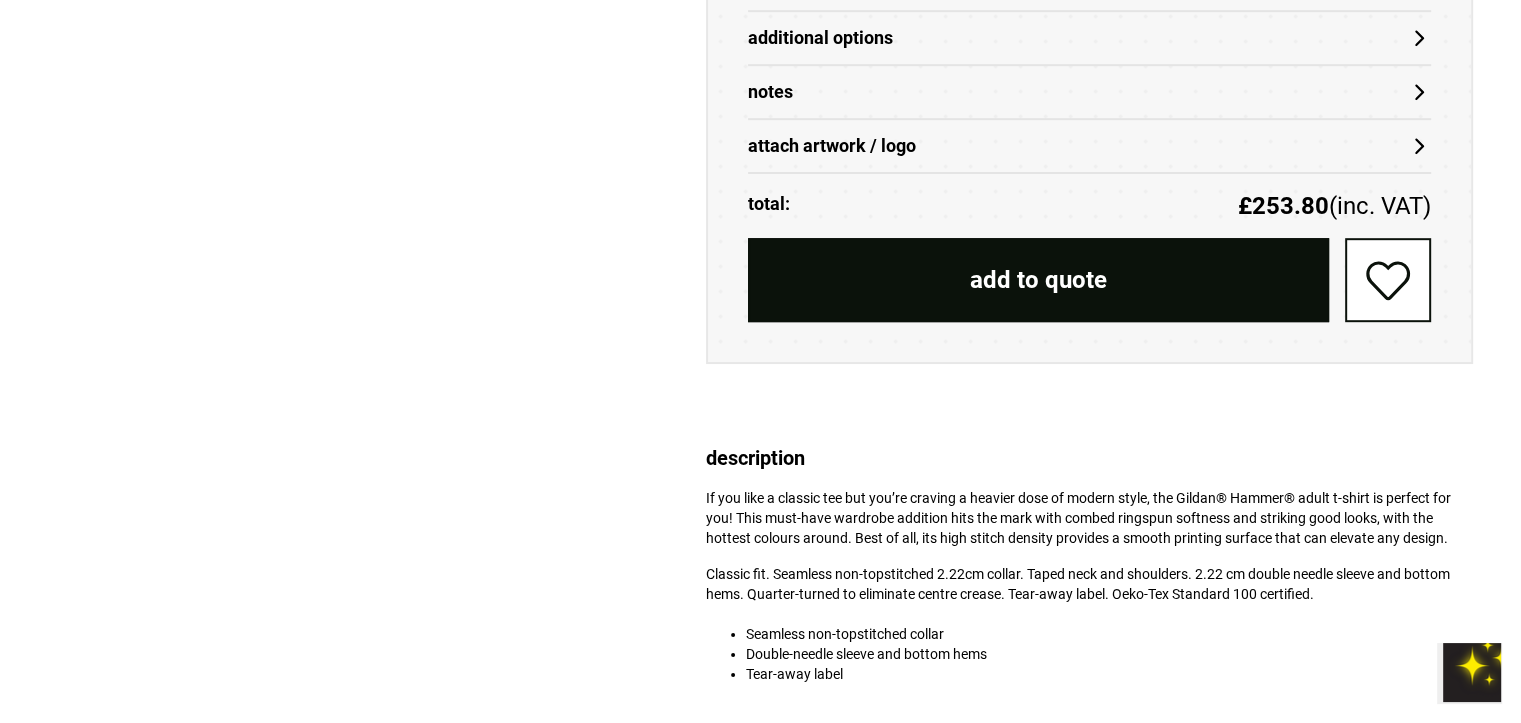 scroll, scrollTop: 1084, scrollLeft: 0, axis: vertical 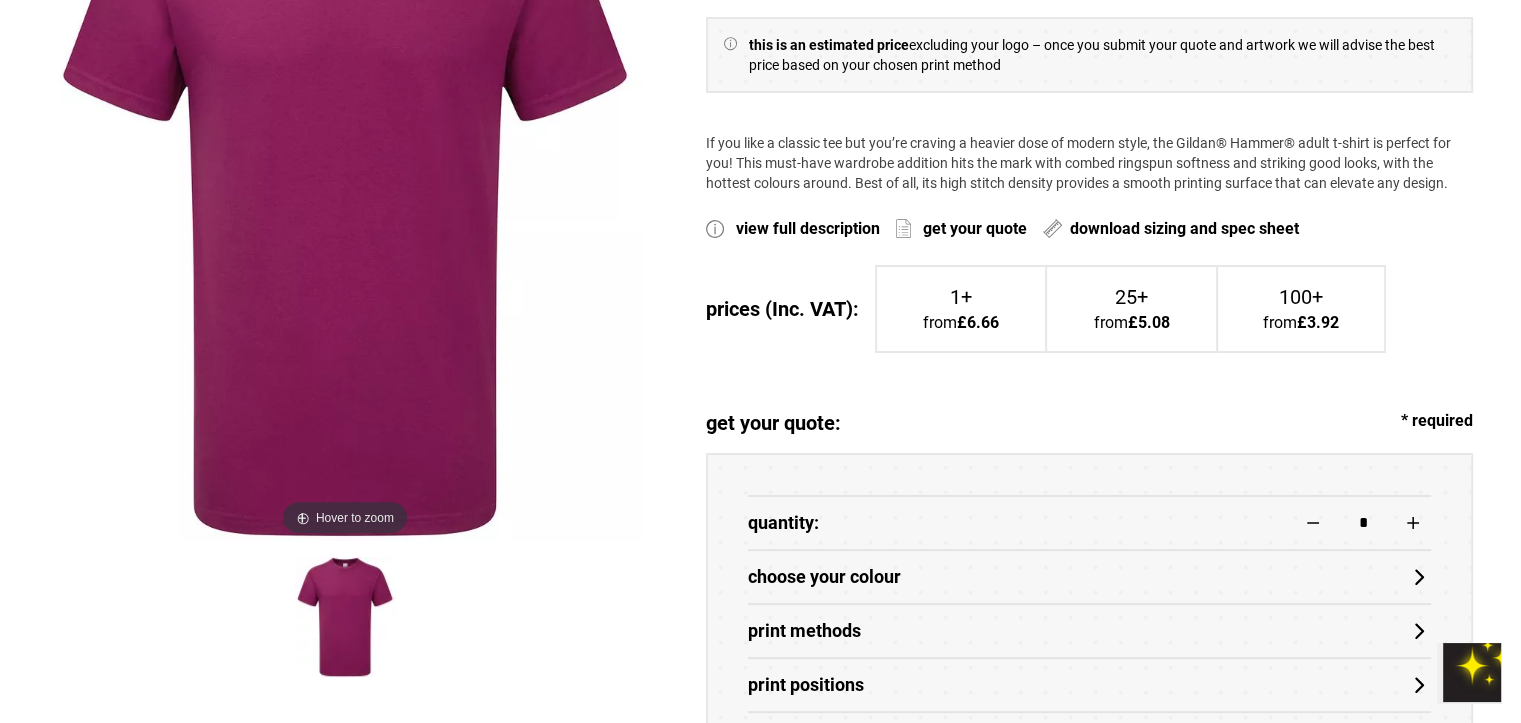 drag, startPoint x: 0, startPoint y: 0, endPoint x: 1538, endPoint y: 128, distance: 1543.3173 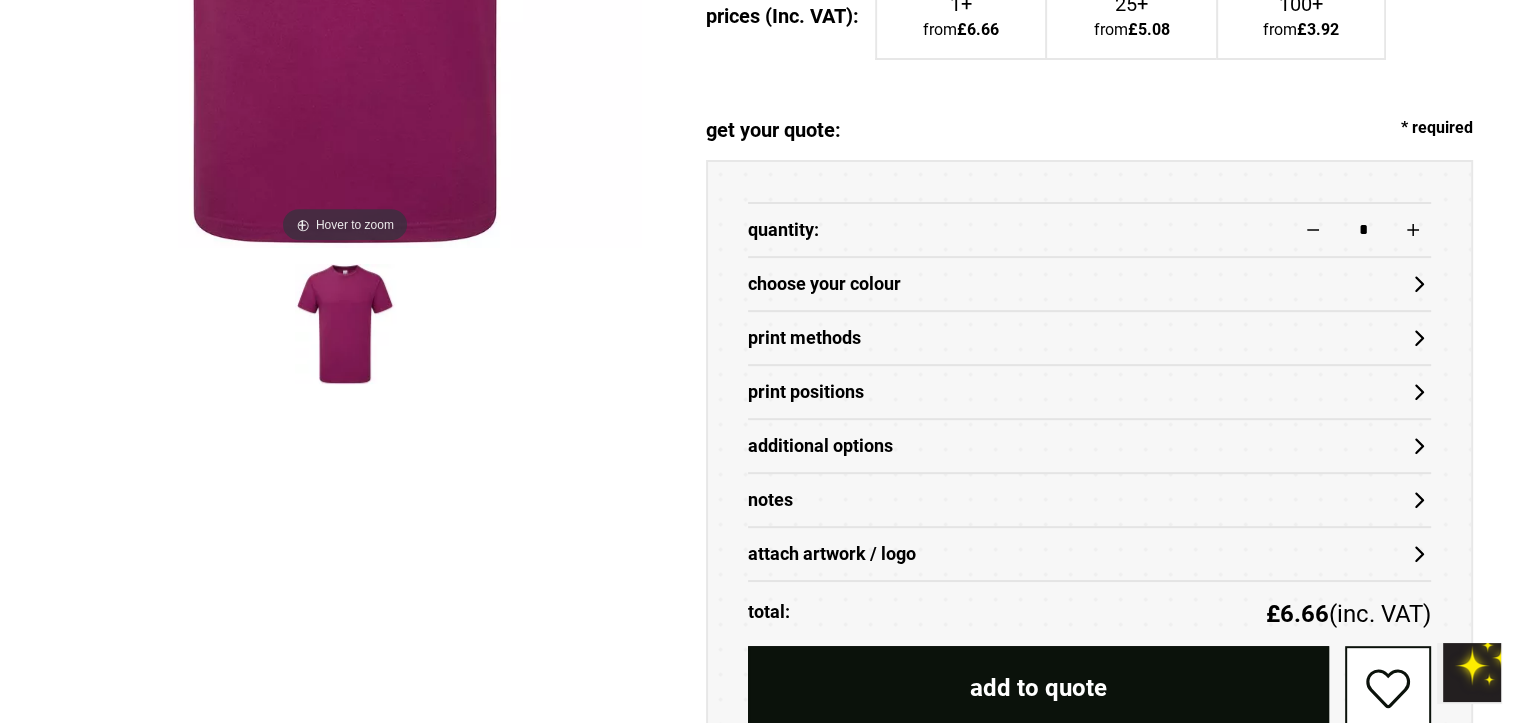 scroll, scrollTop: 753, scrollLeft: 0, axis: vertical 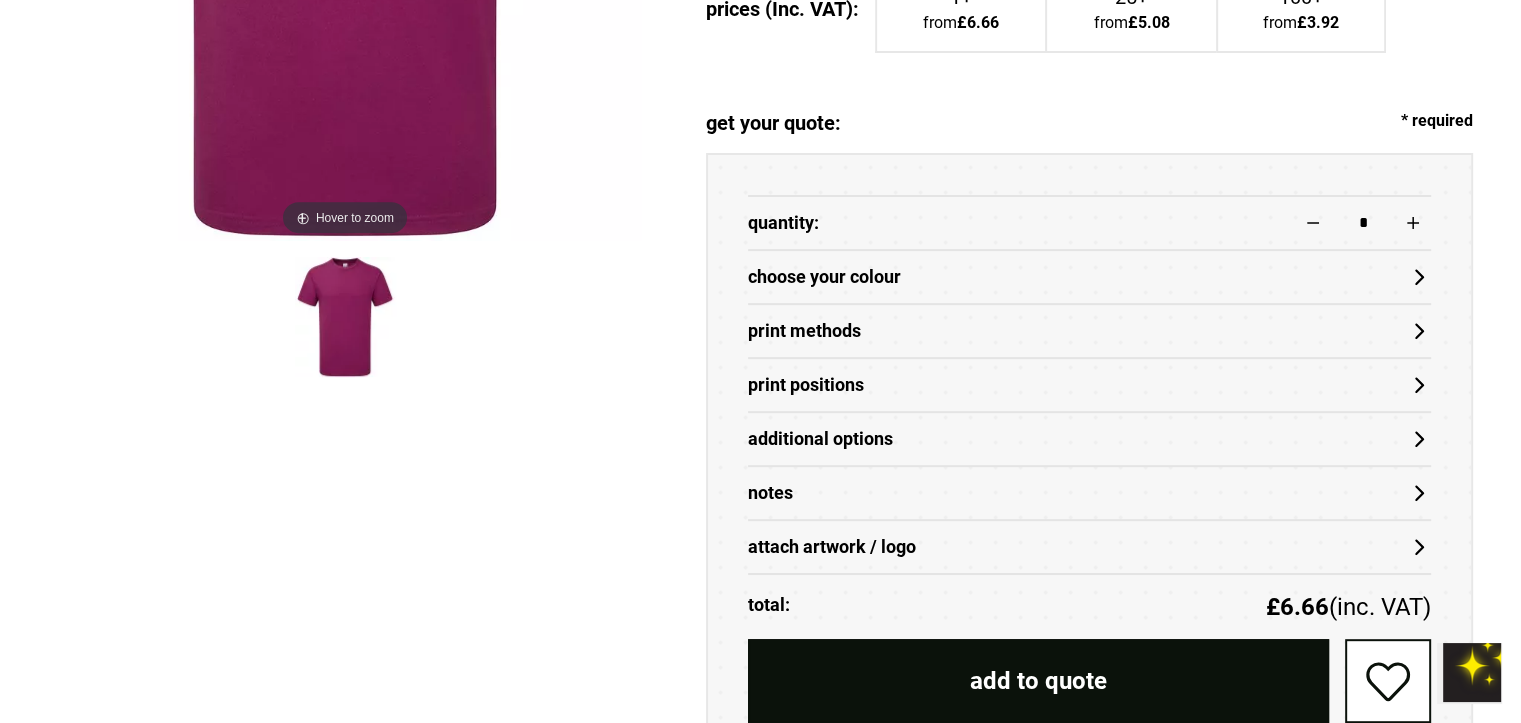 click on "*" at bounding box center (1363, 223) 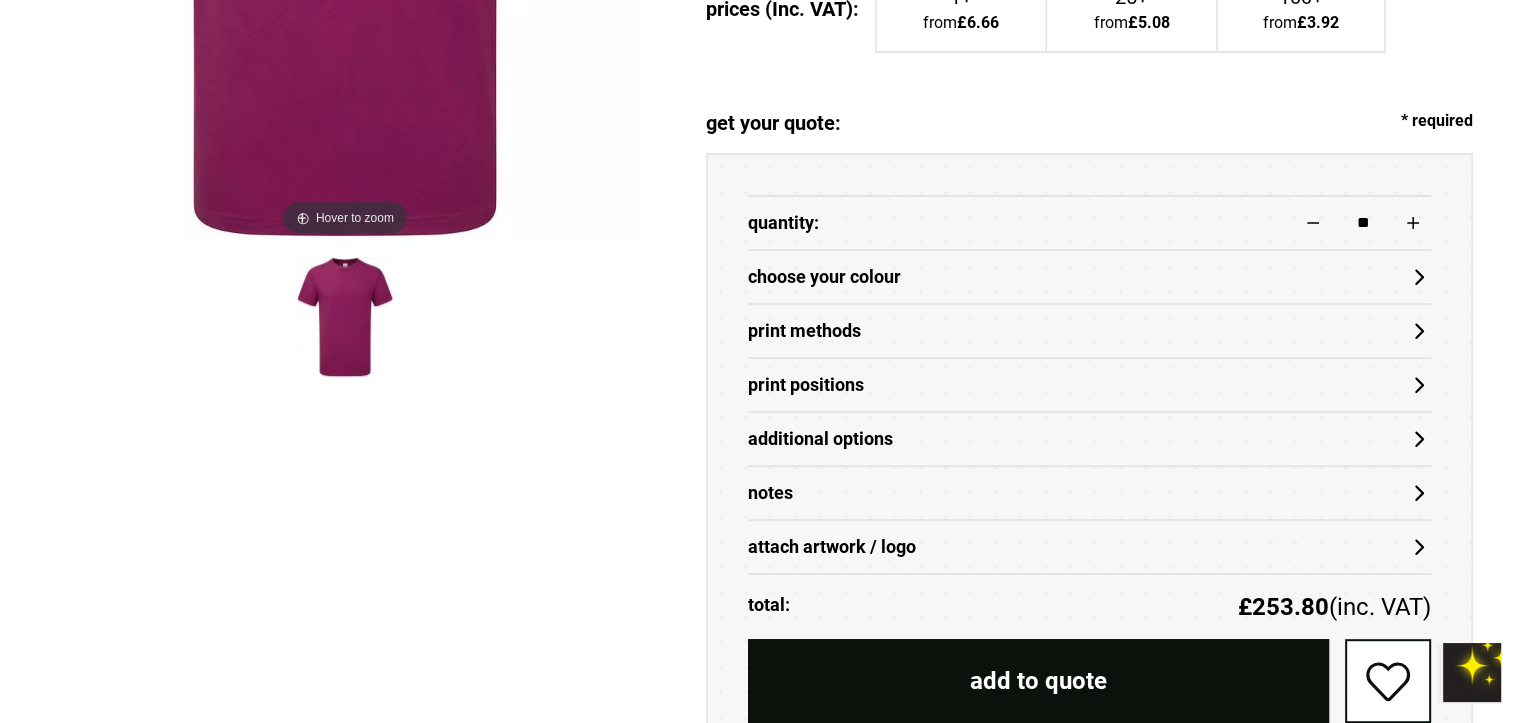 type on "**" 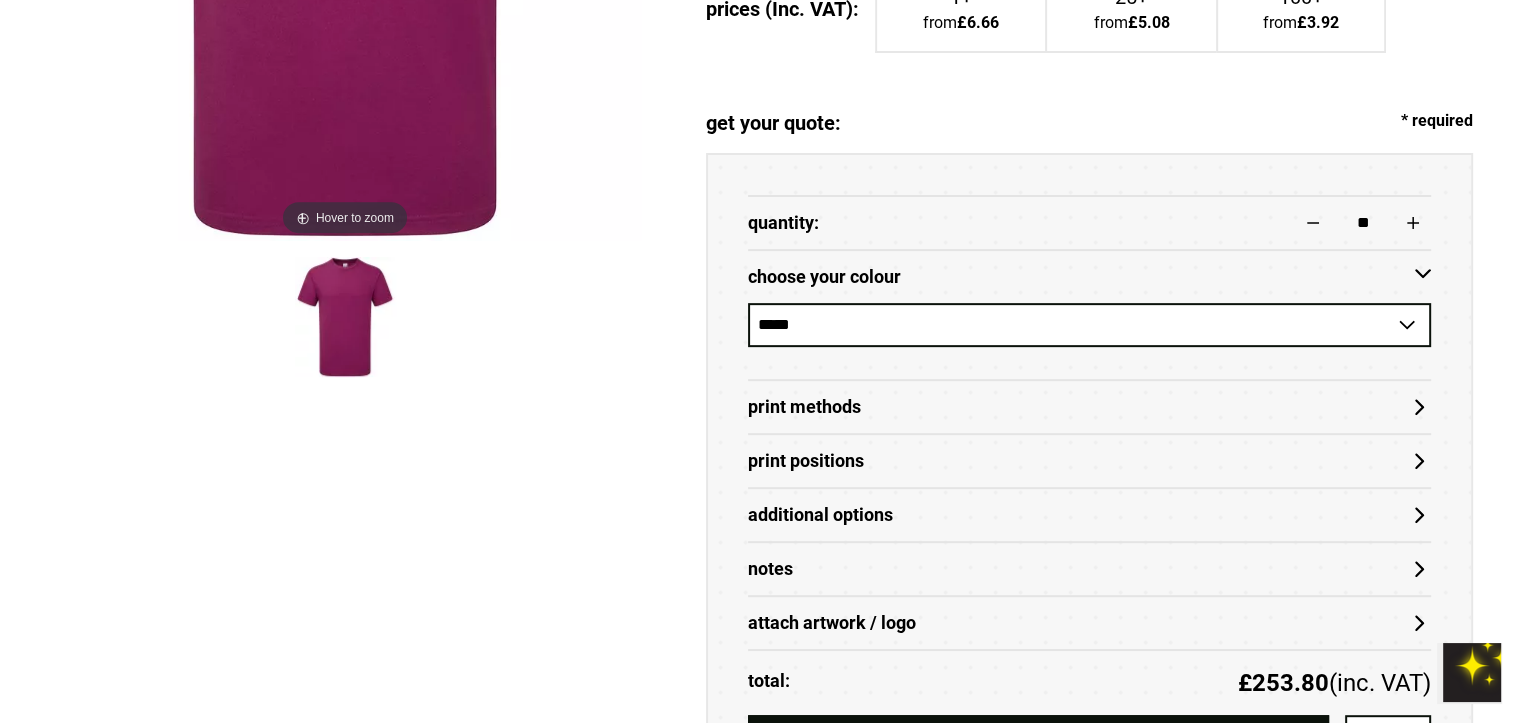 click on "**********" at bounding box center [1089, 325] 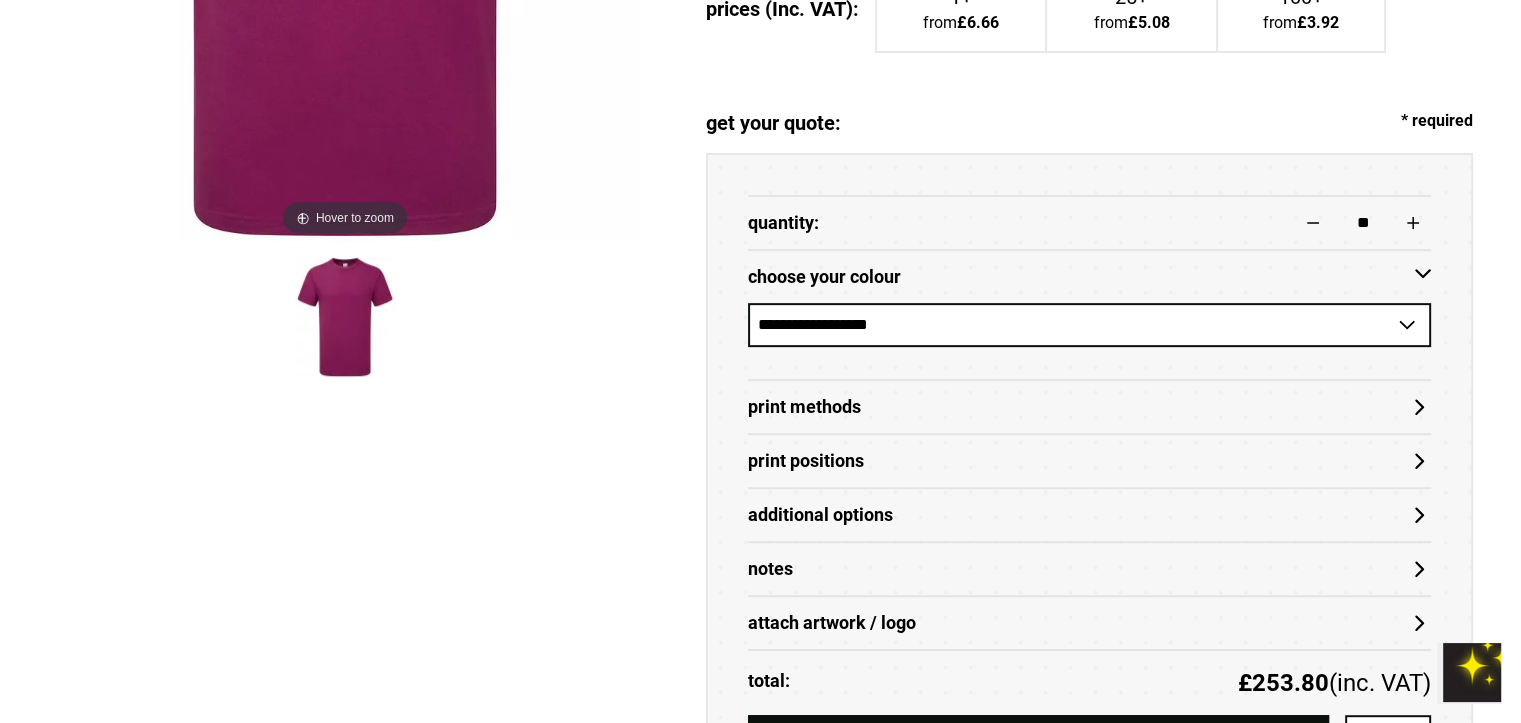 click on "**********" at bounding box center [1089, 325] 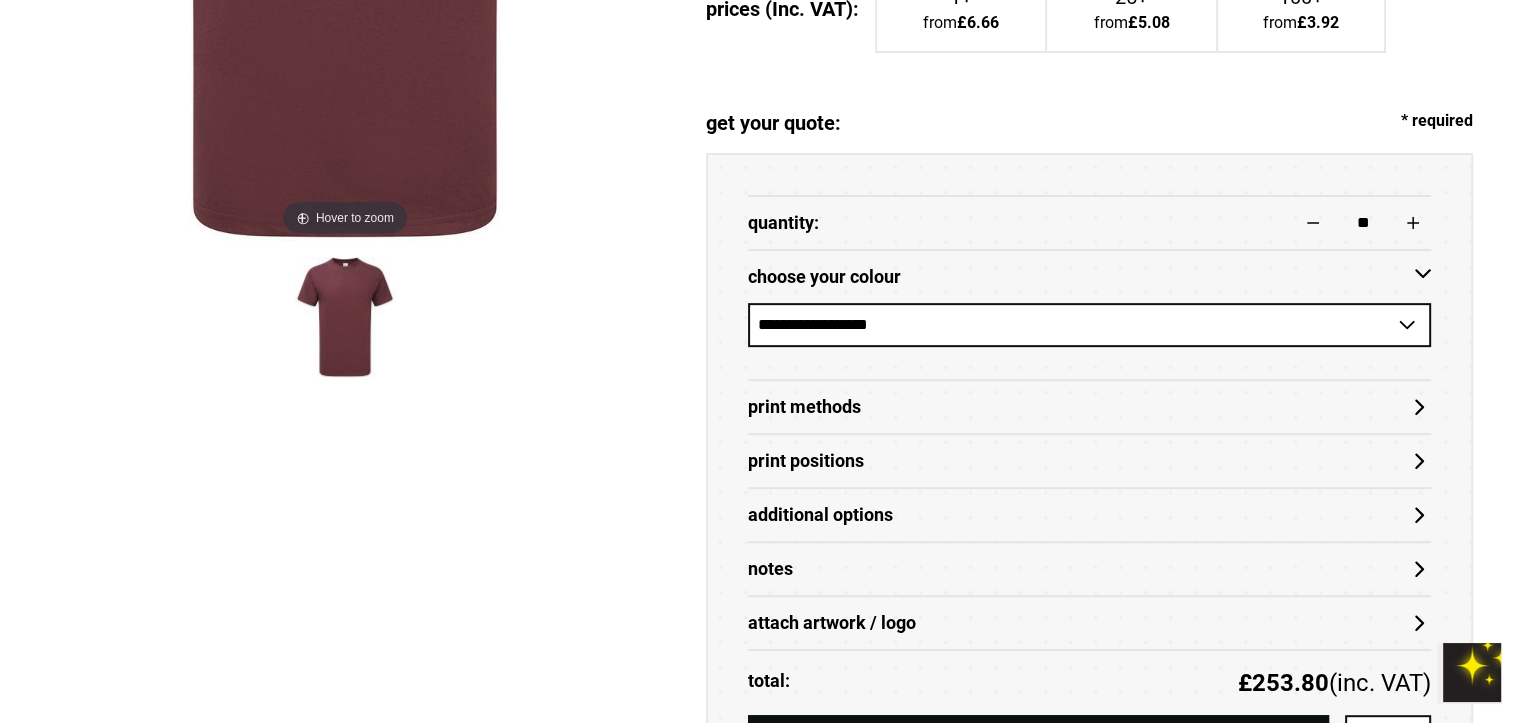 click on "Print Methods" at bounding box center (1089, 406) 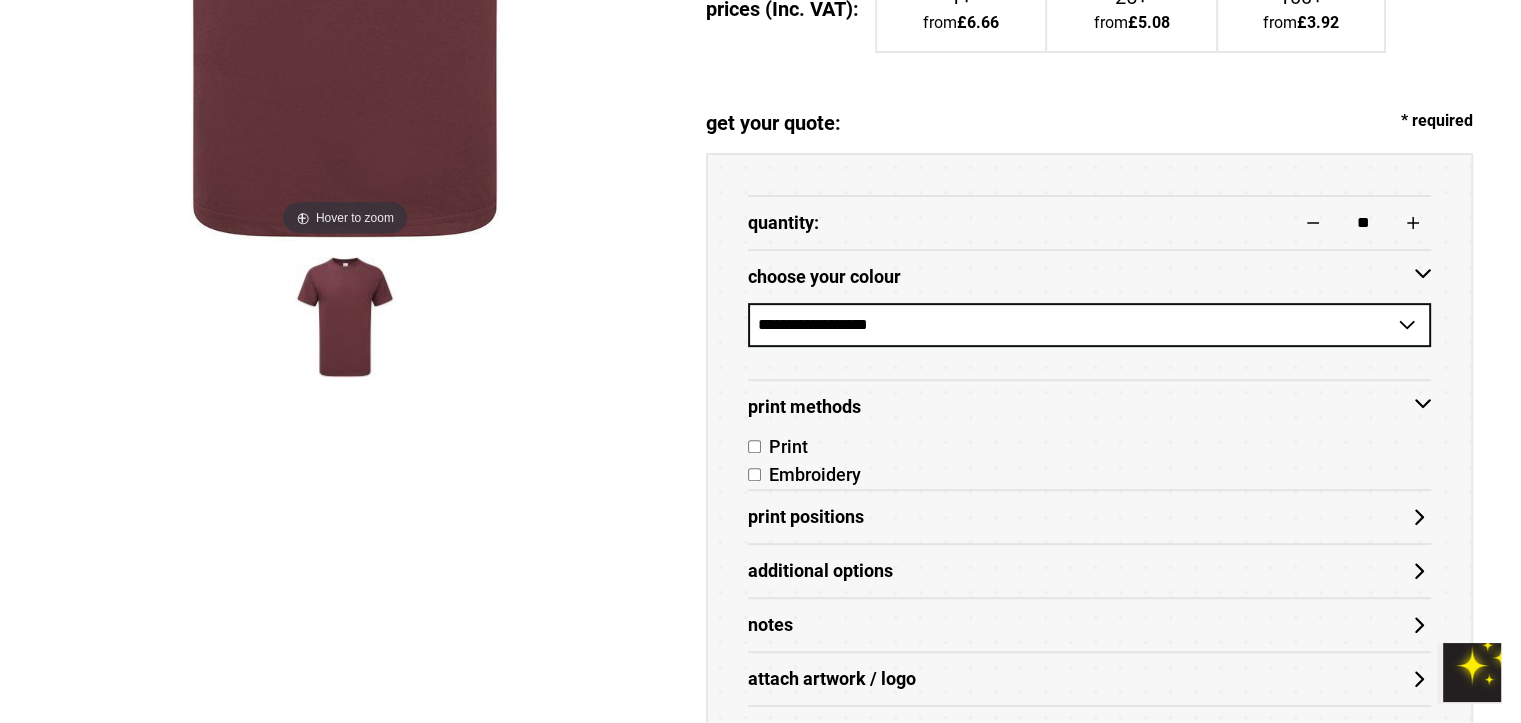 click on "Print" at bounding box center [784, 446] 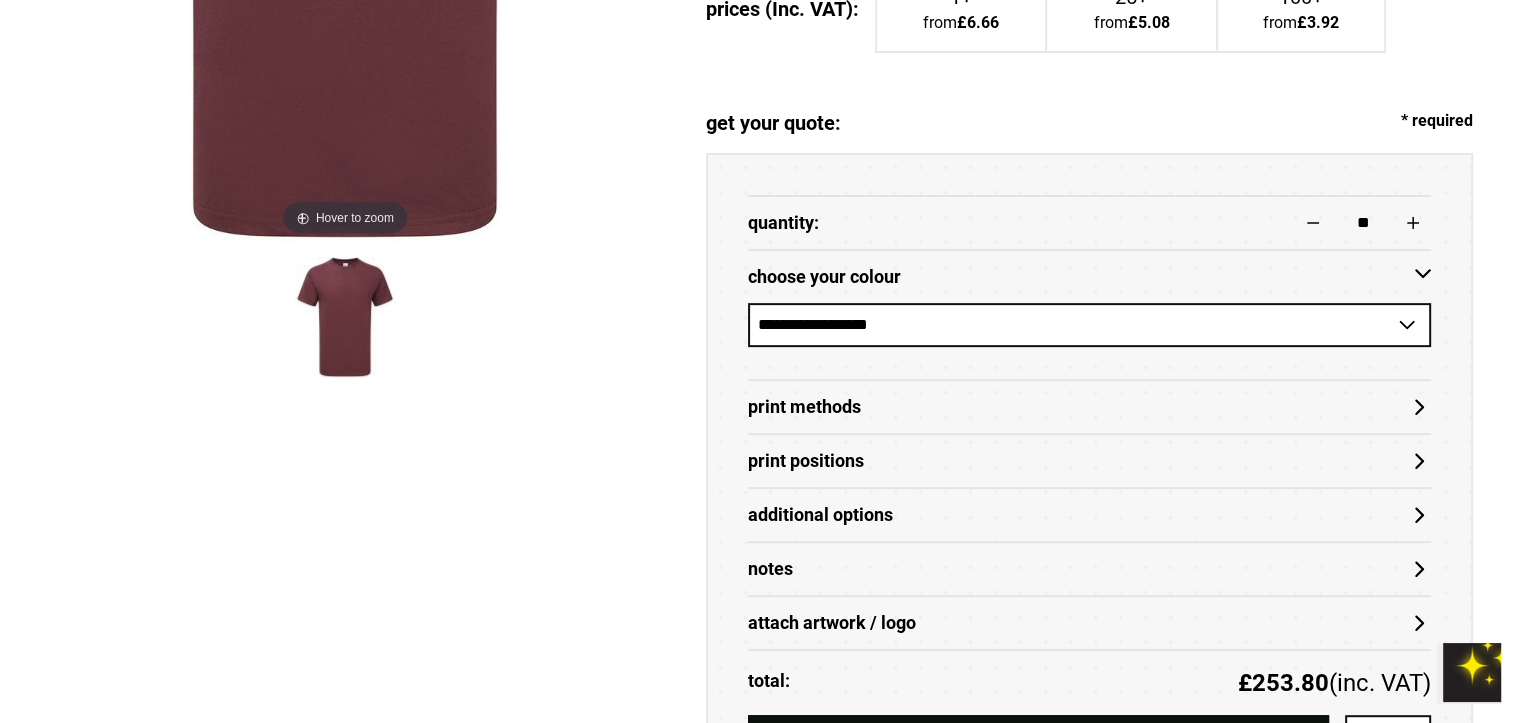 click on "Print Positions" at bounding box center [1089, 461] 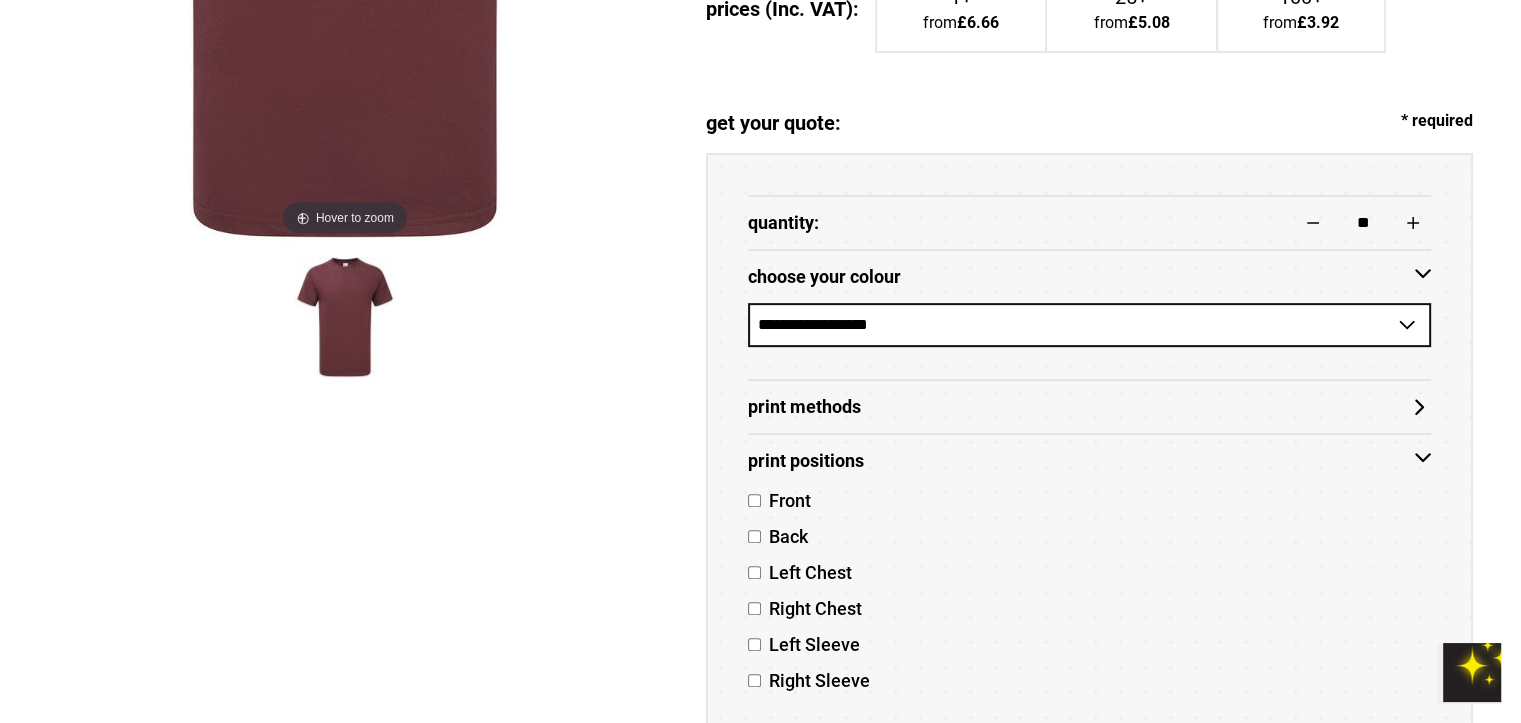 scroll, scrollTop: 853, scrollLeft: 0, axis: vertical 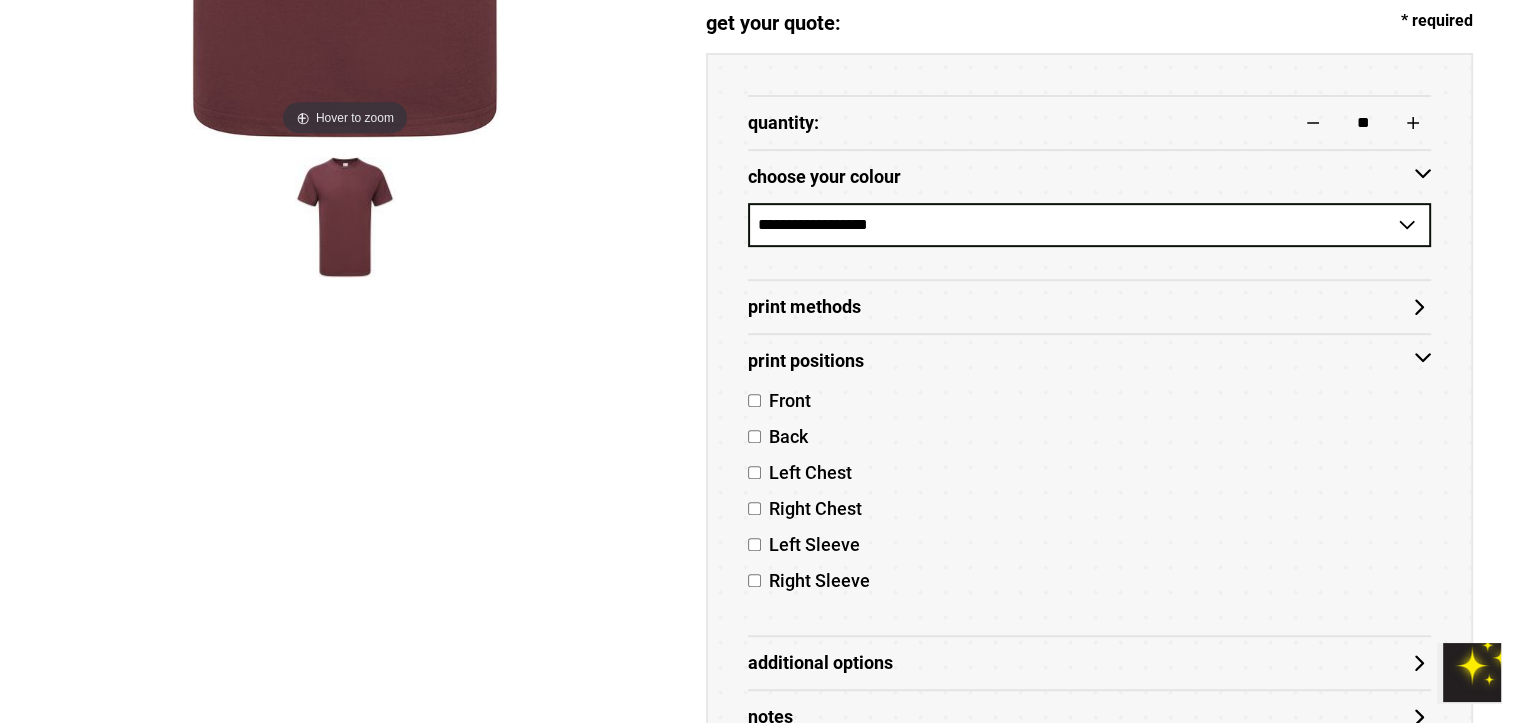 click on "Front" at bounding box center (786, 400) 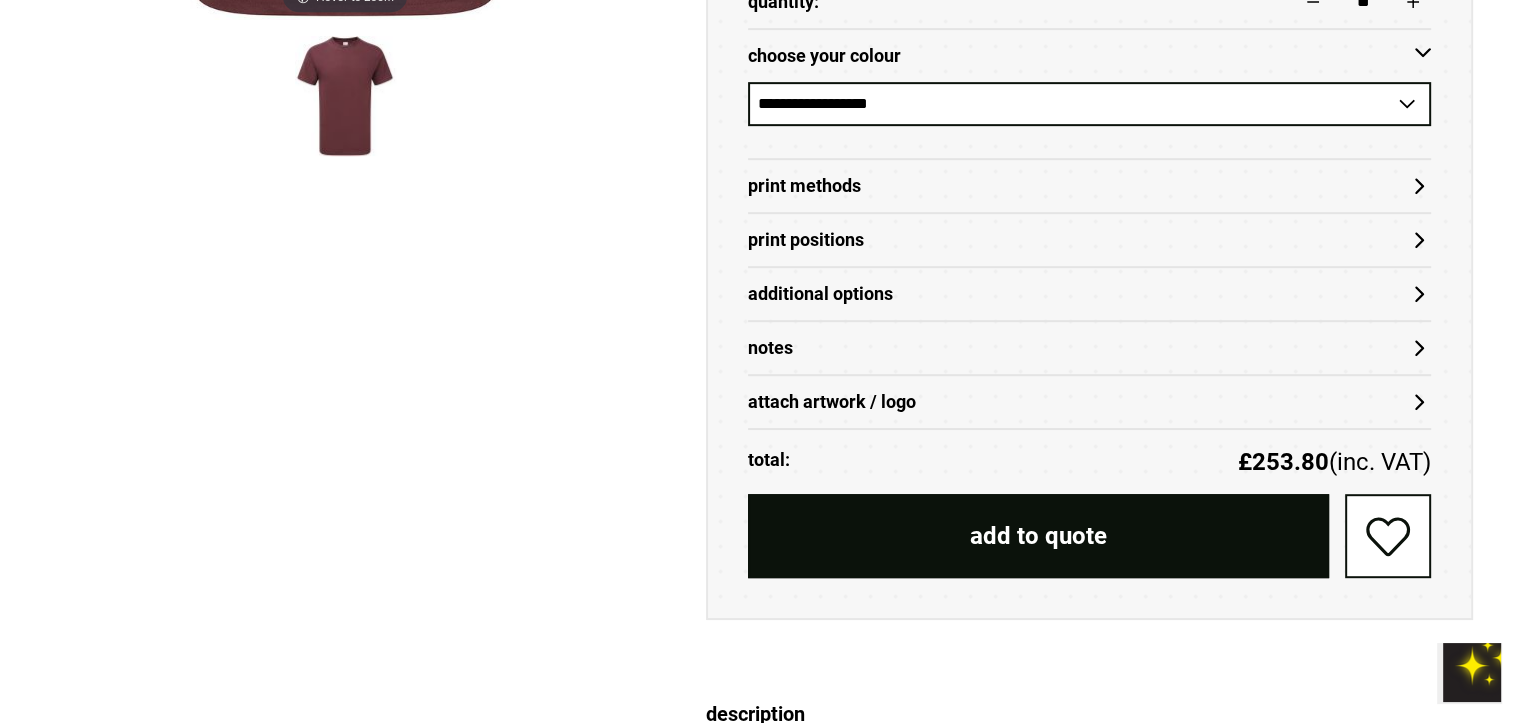 scroll, scrollTop: 1053, scrollLeft: 0, axis: vertical 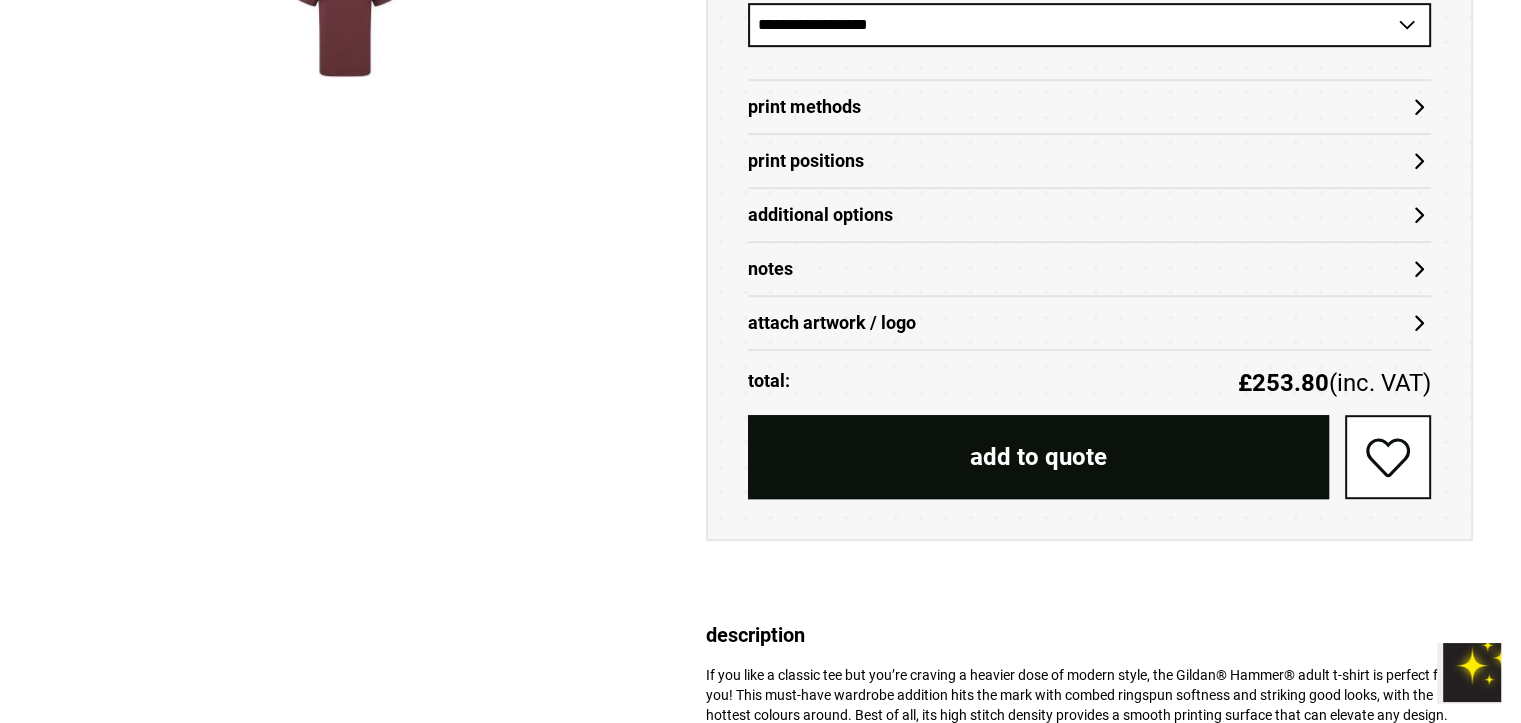 click on "Additional Options" at bounding box center (1089, 215) 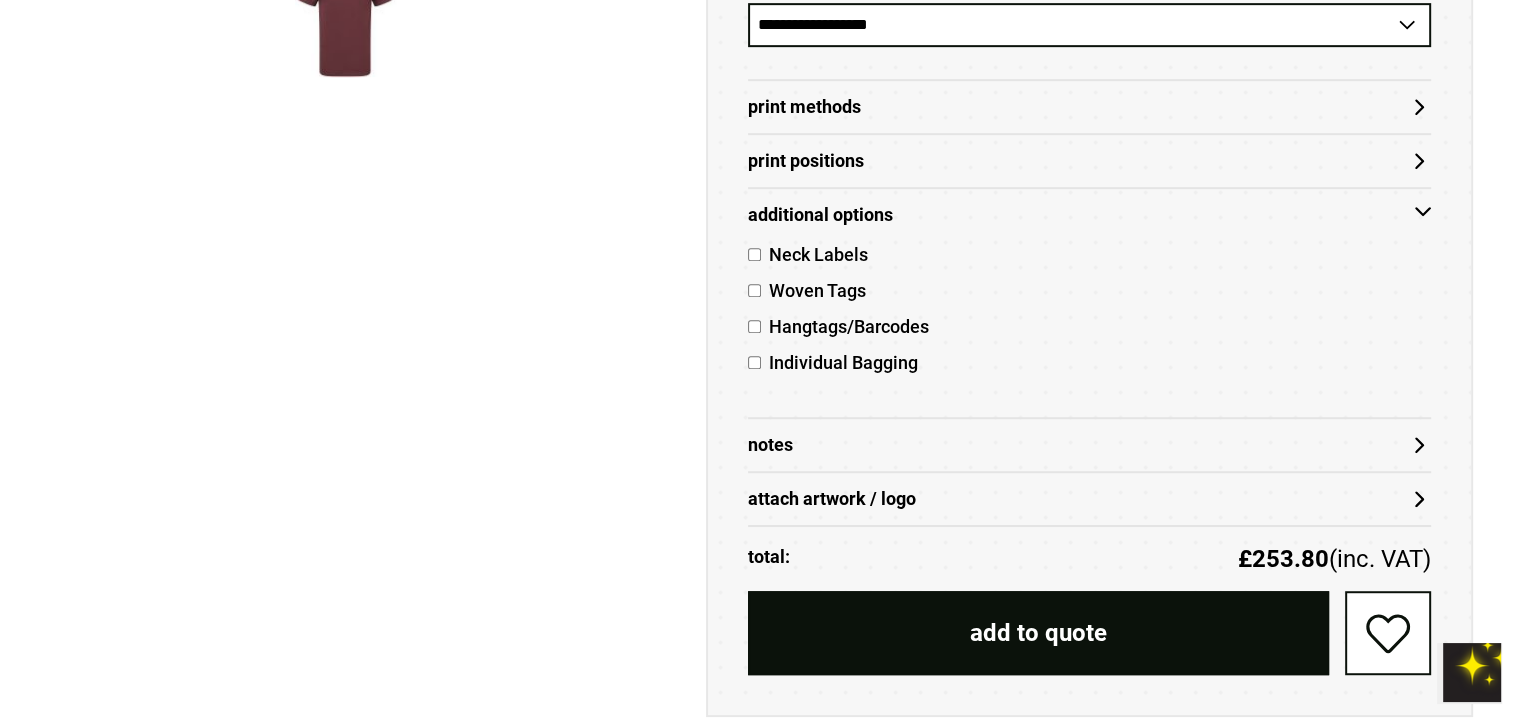 click on "Additional Options" at bounding box center [1089, 215] 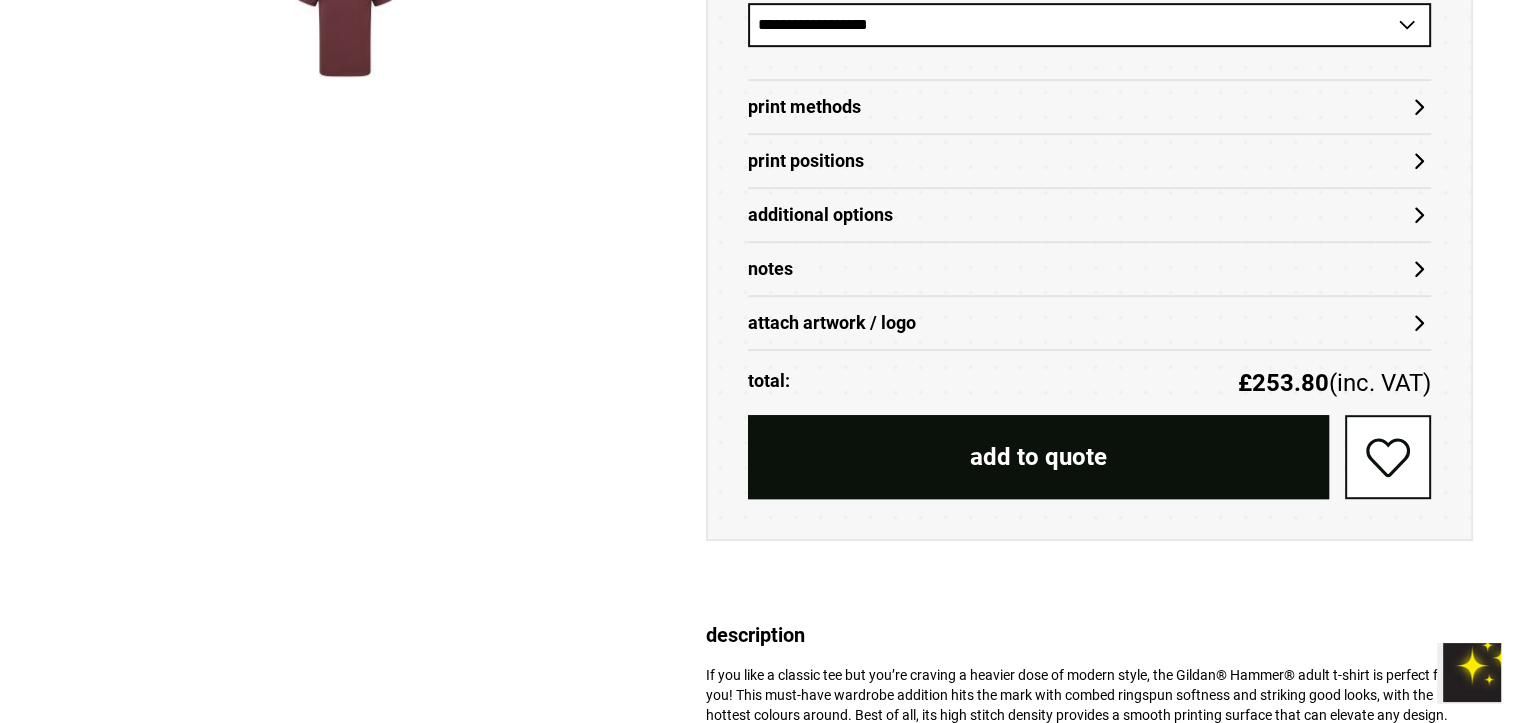 click on "Notes" at bounding box center [1089, 269] 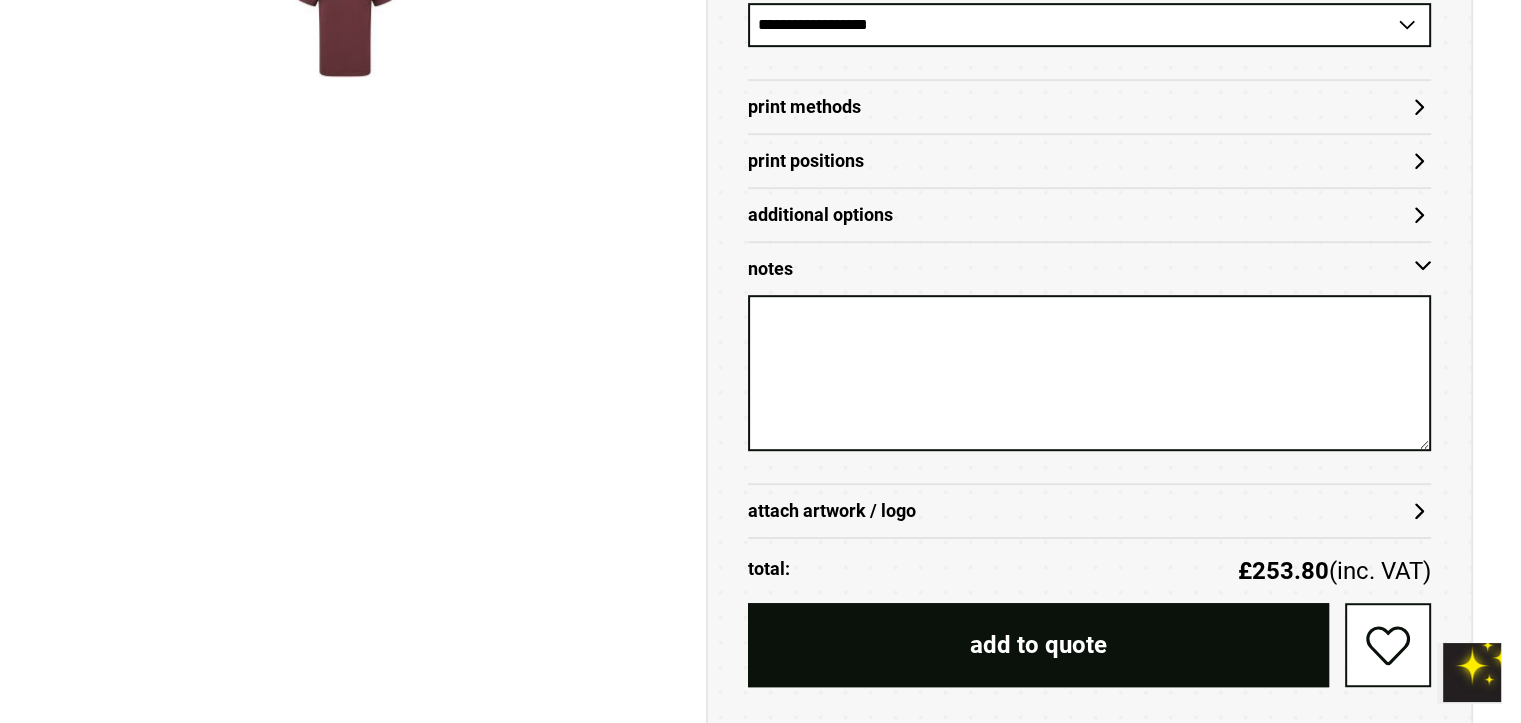 click on "Notes" at bounding box center (1089, 269) 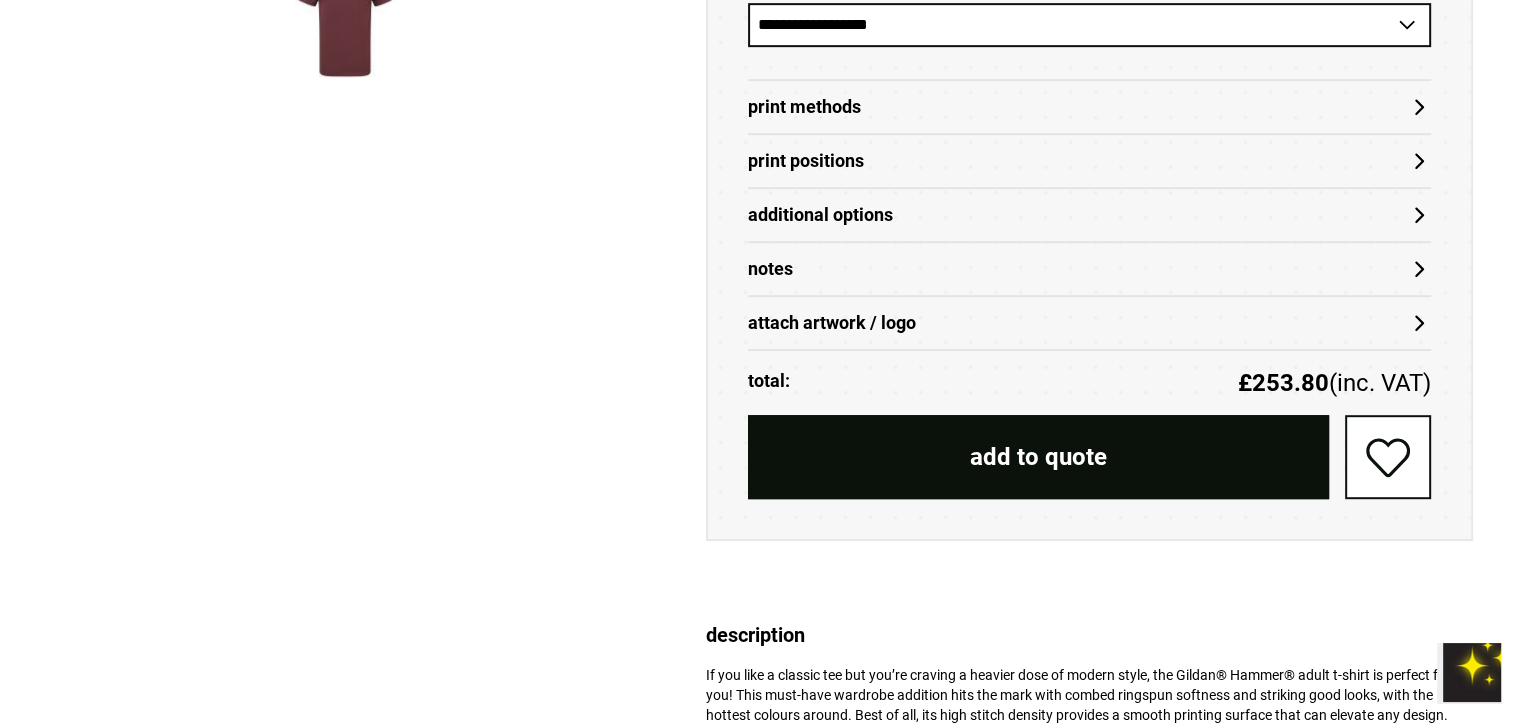 click on "attach artwork / logo" at bounding box center (1089, 323) 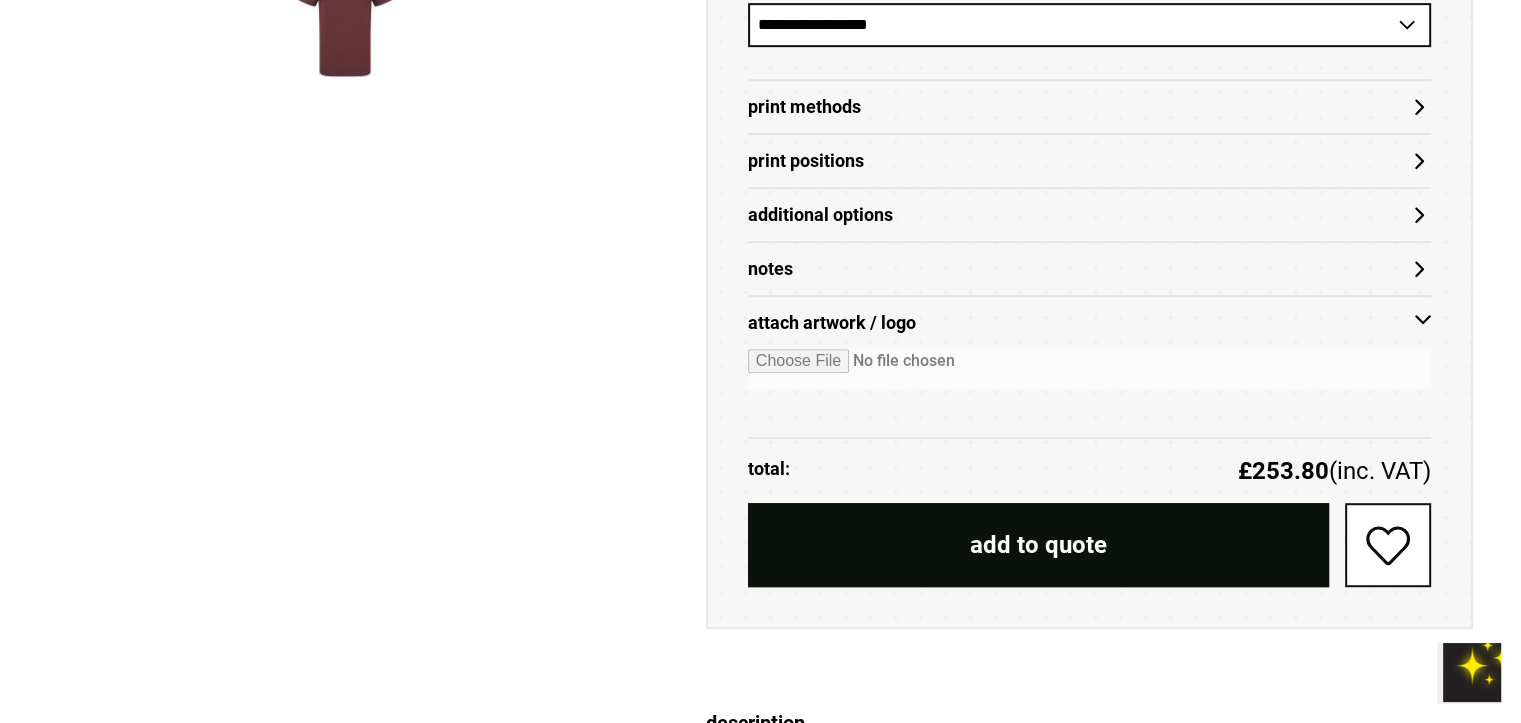click at bounding box center [1089, 369] 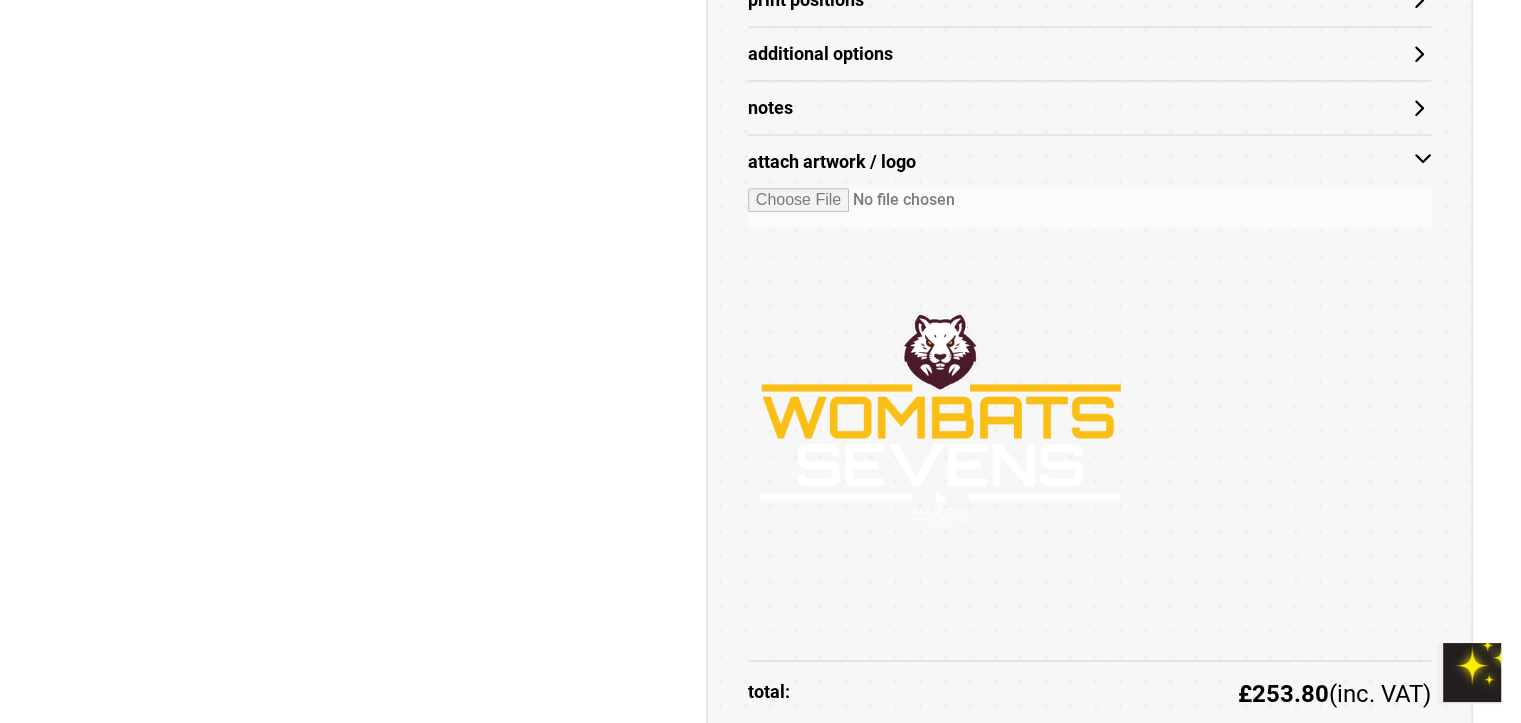 scroll, scrollTop: 1553, scrollLeft: 0, axis: vertical 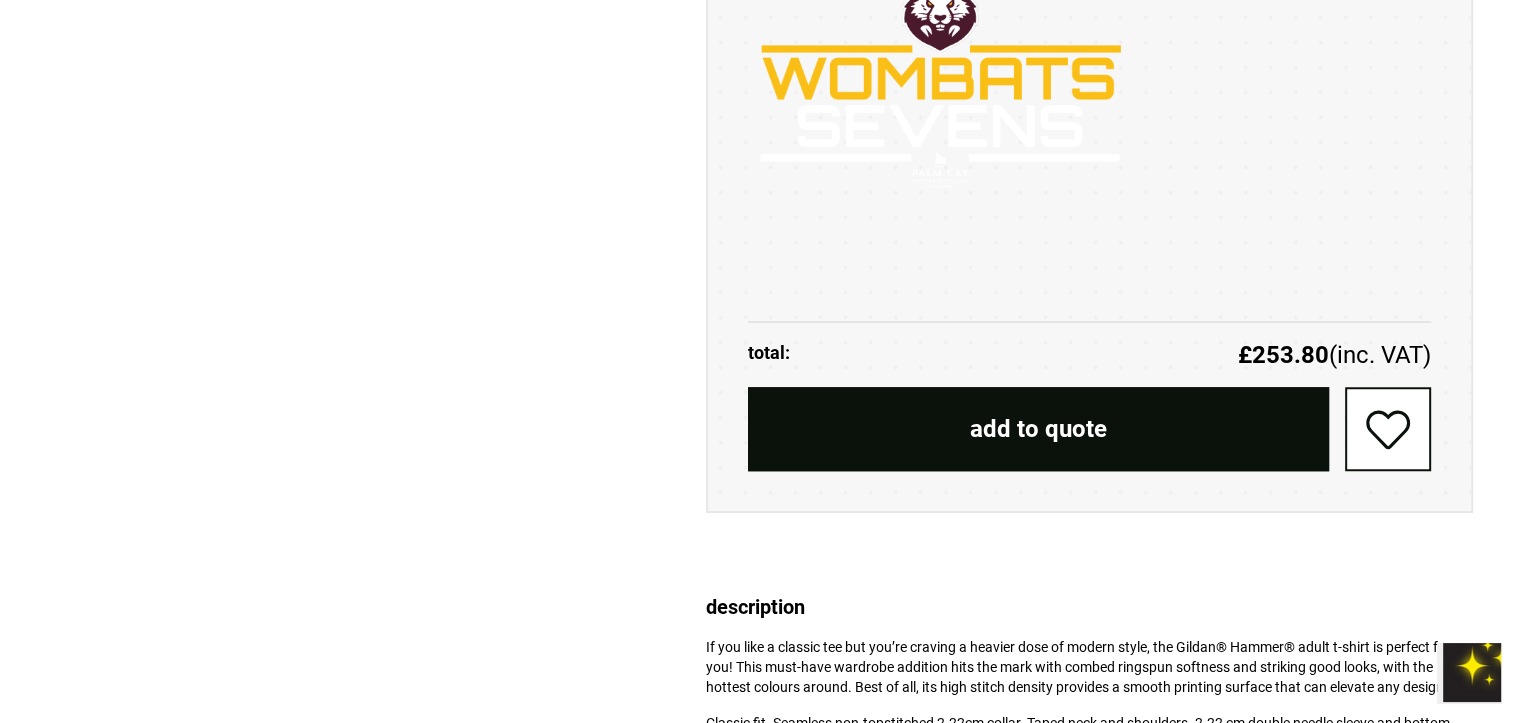 click on "add to quote" at bounding box center (1038, 429) 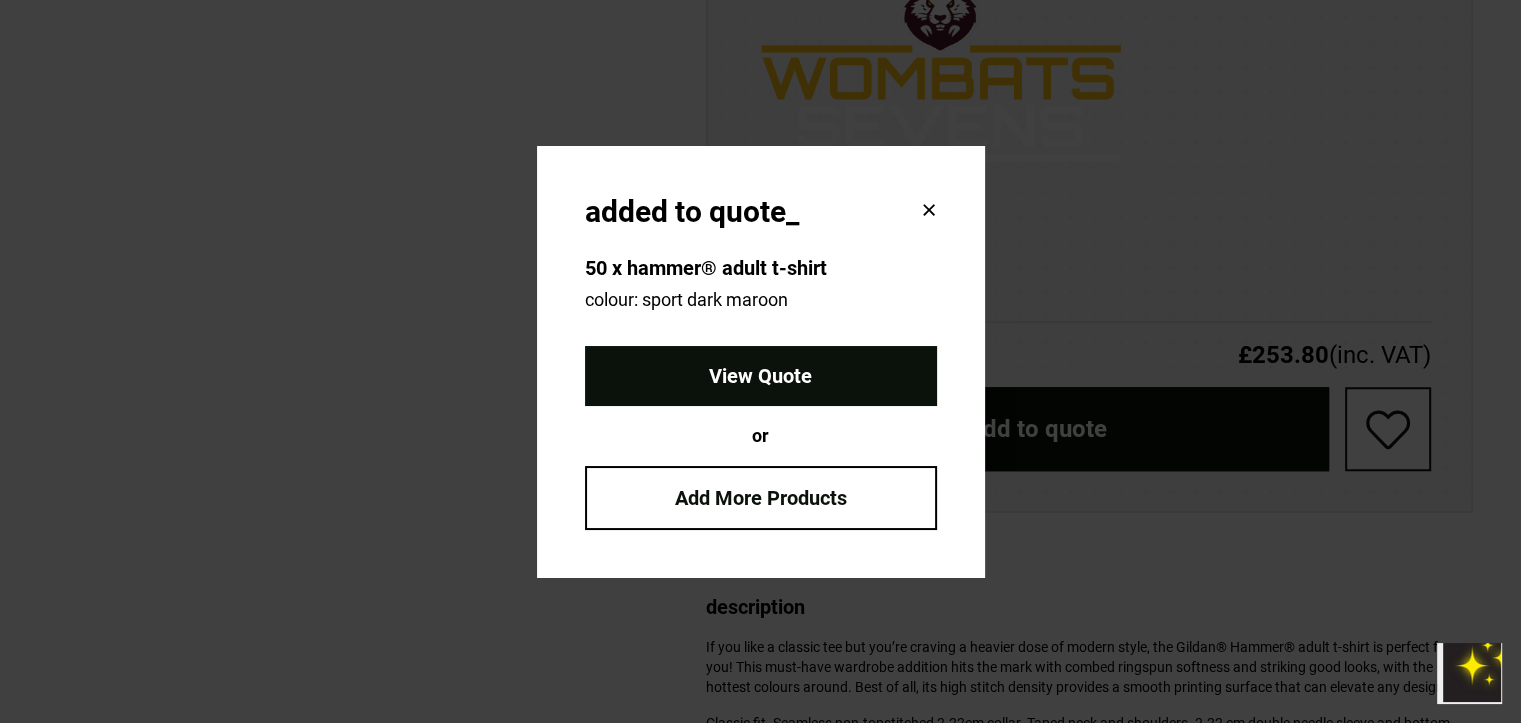 click on "View Quote" at bounding box center (761, 376) 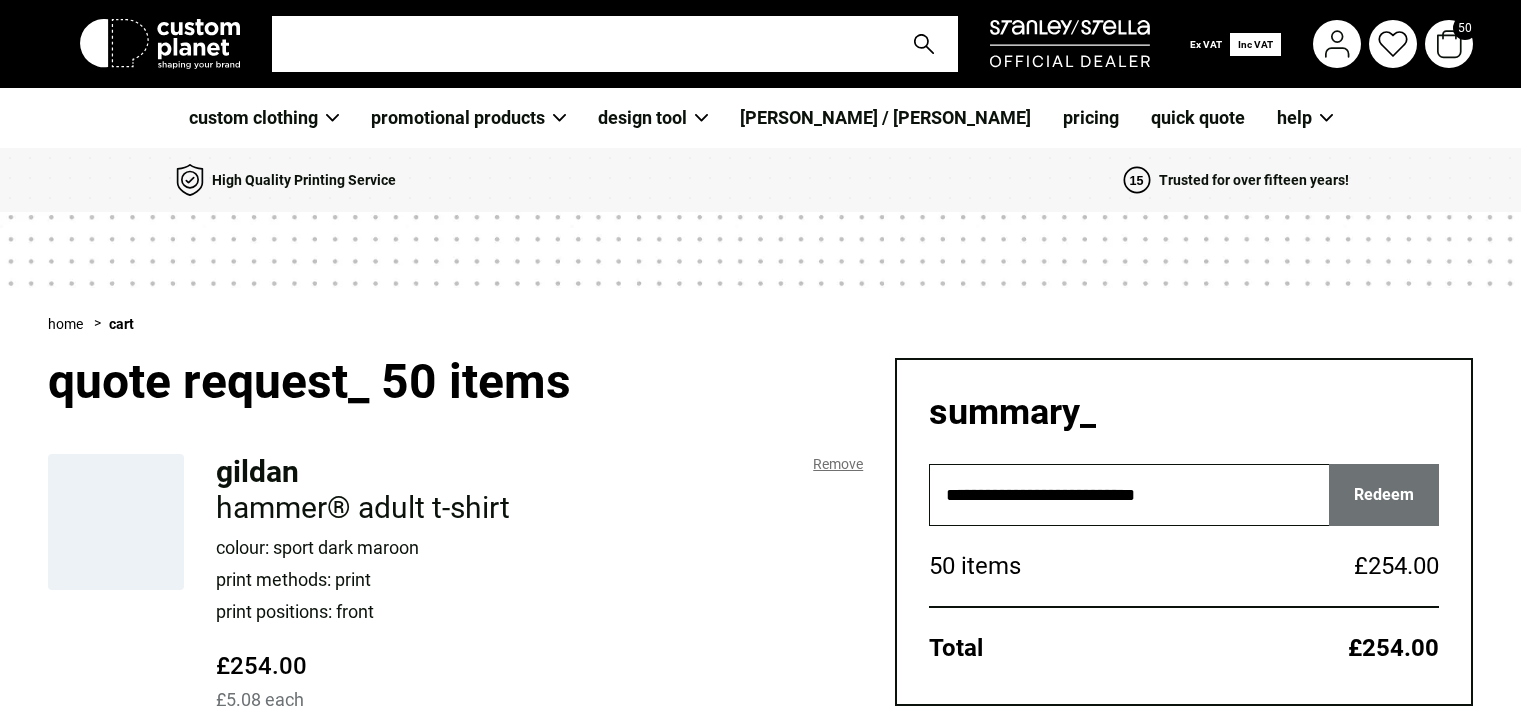 scroll, scrollTop: 0, scrollLeft: 0, axis: both 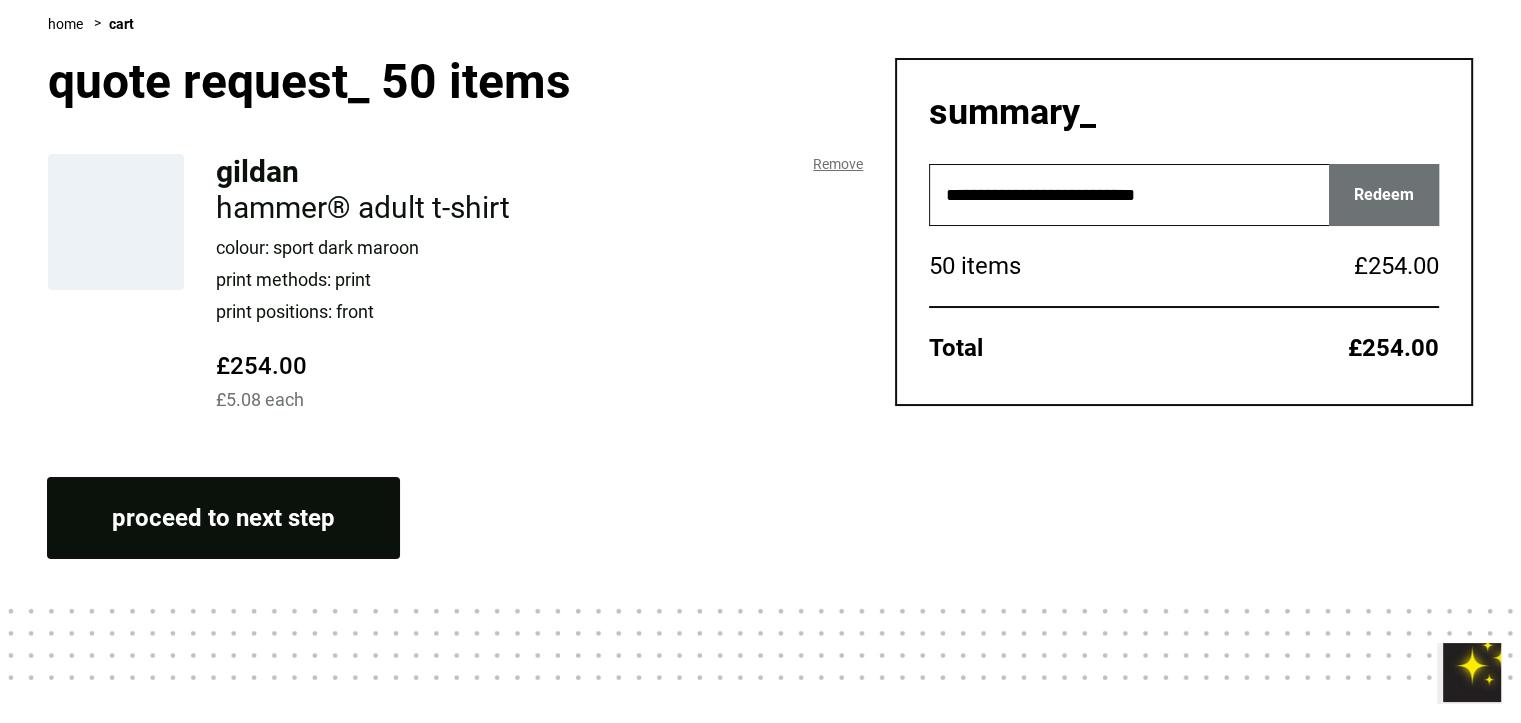 click on "proceed to next step" at bounding box center [223, 518] 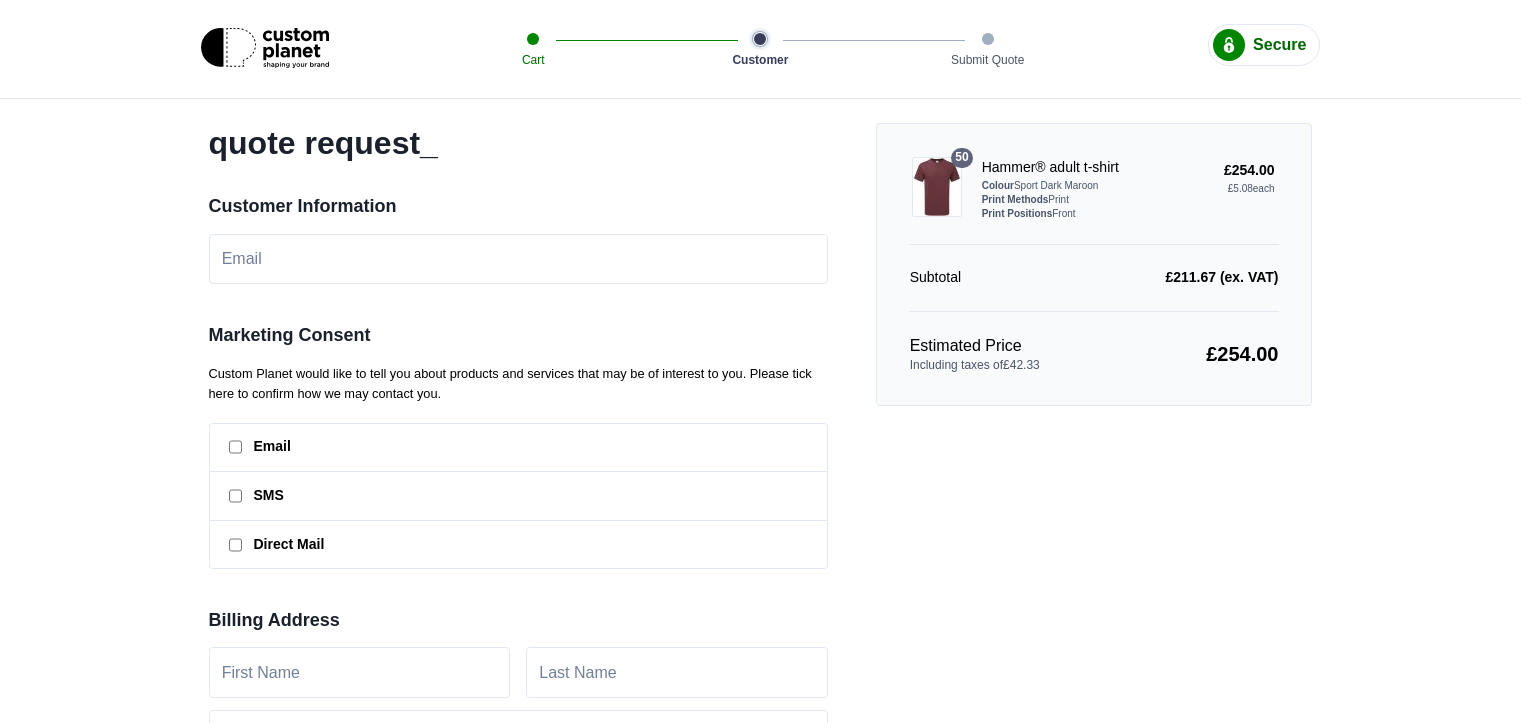 scroll, scrollTop: 0, scrollLeft: 0, axis: both 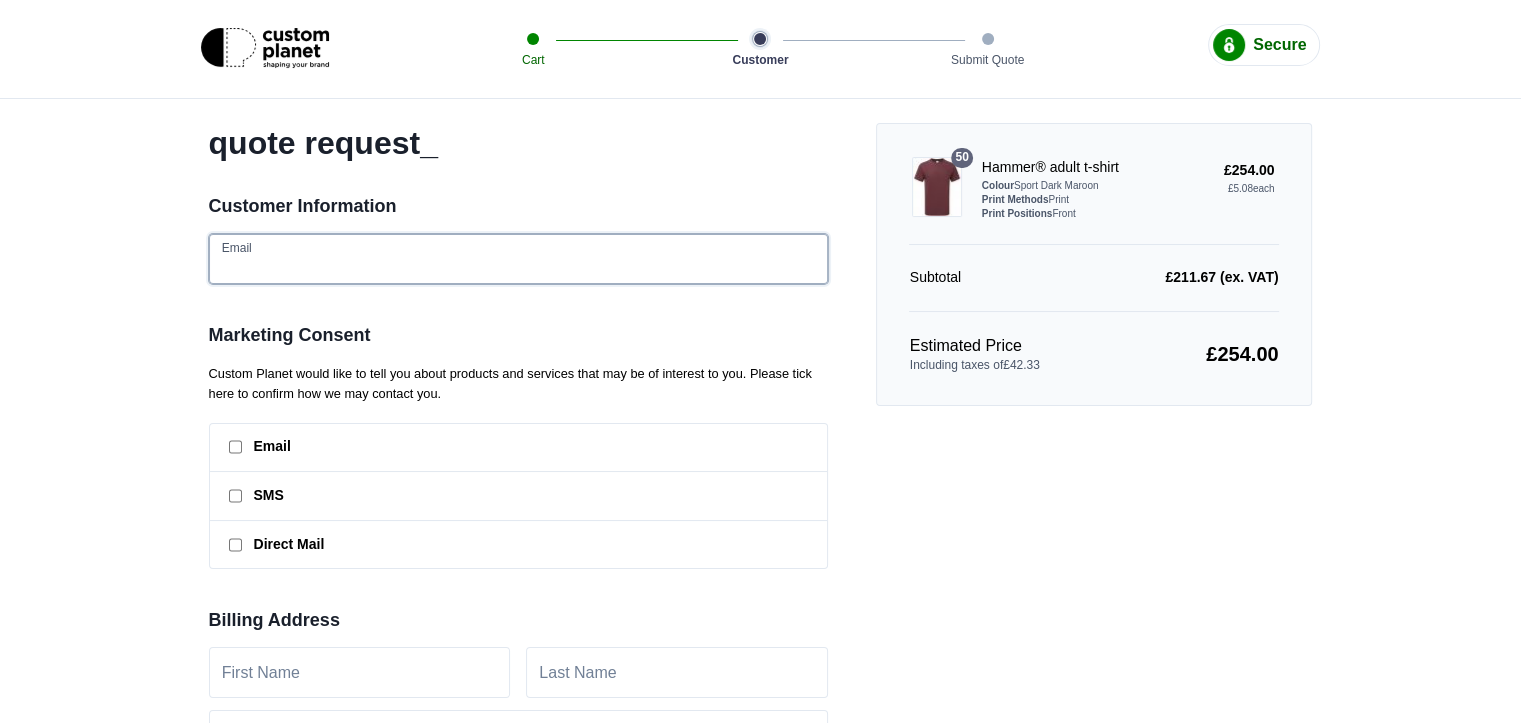 click at bounding box center [518, 259] 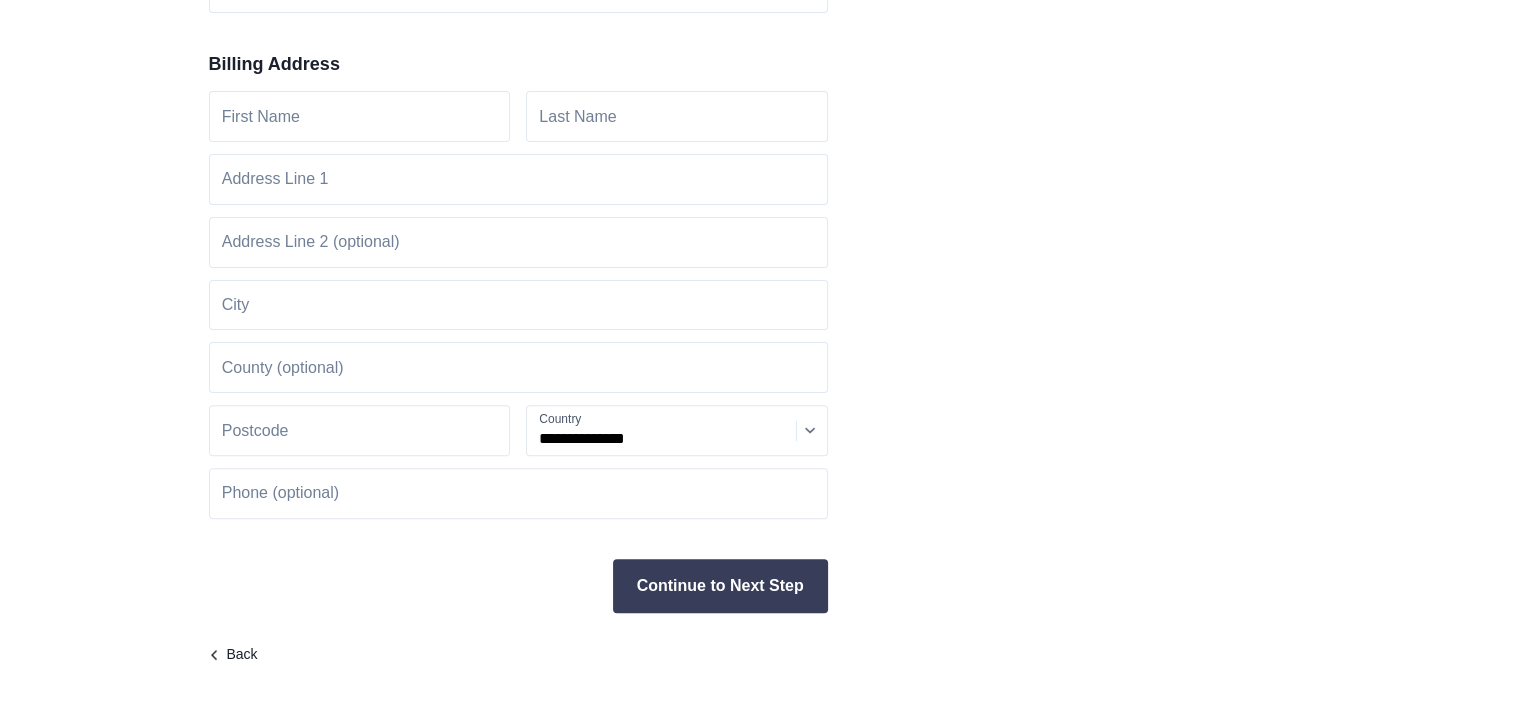 scroll, scrollTop: 0, scrollLeft: 0, axis: both 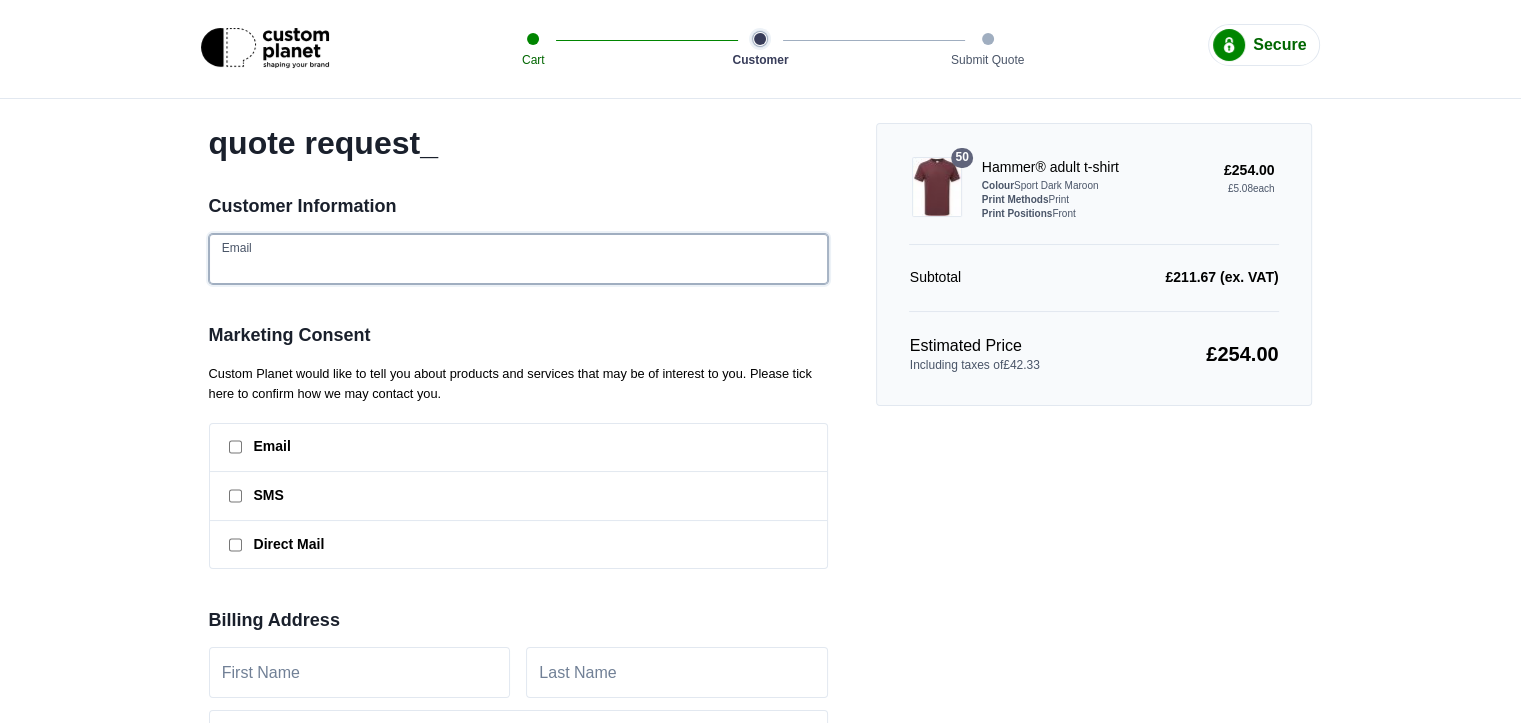 click at bounding box center (518, 259) 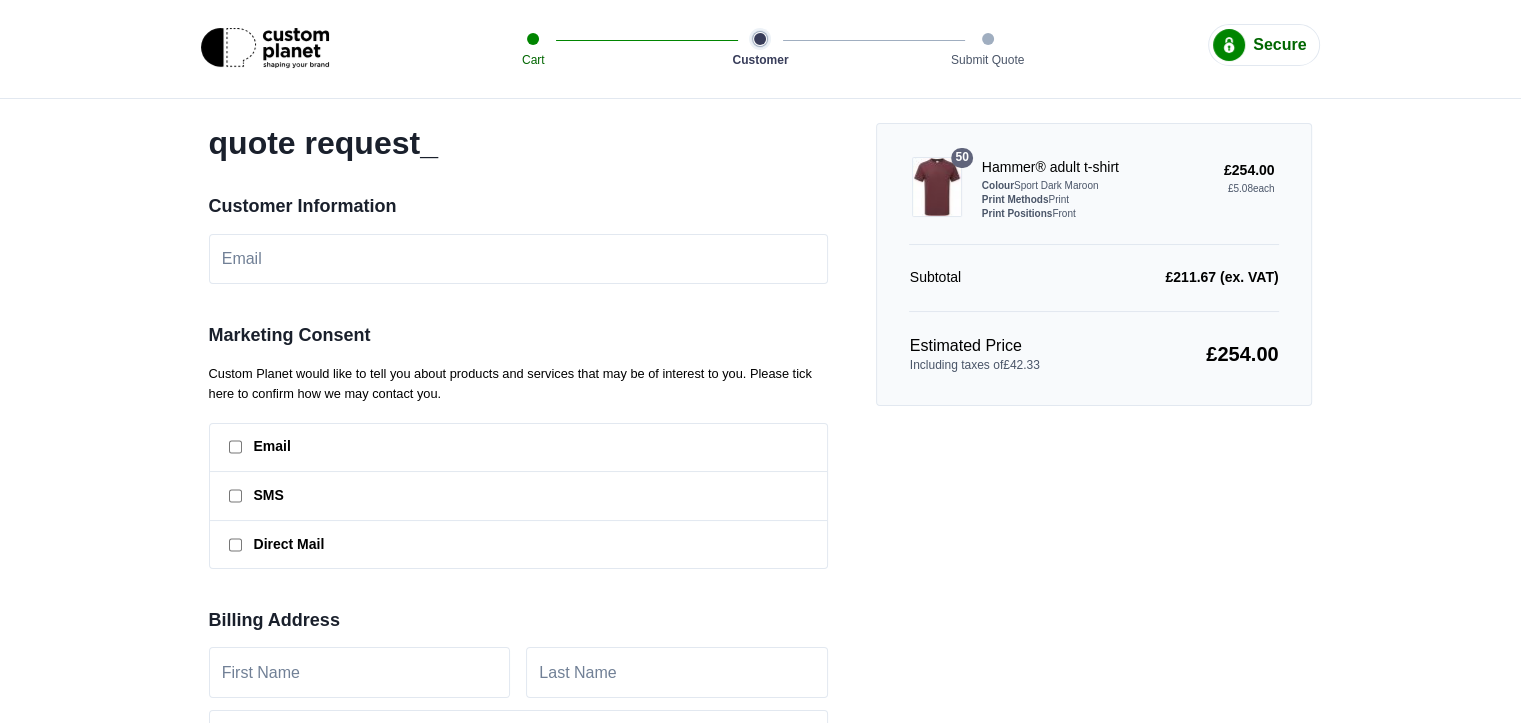drag, startPoint x: 1036, startPoint y: 524, endPoint x: 819, endPoint y: 420, distance: 240.63458 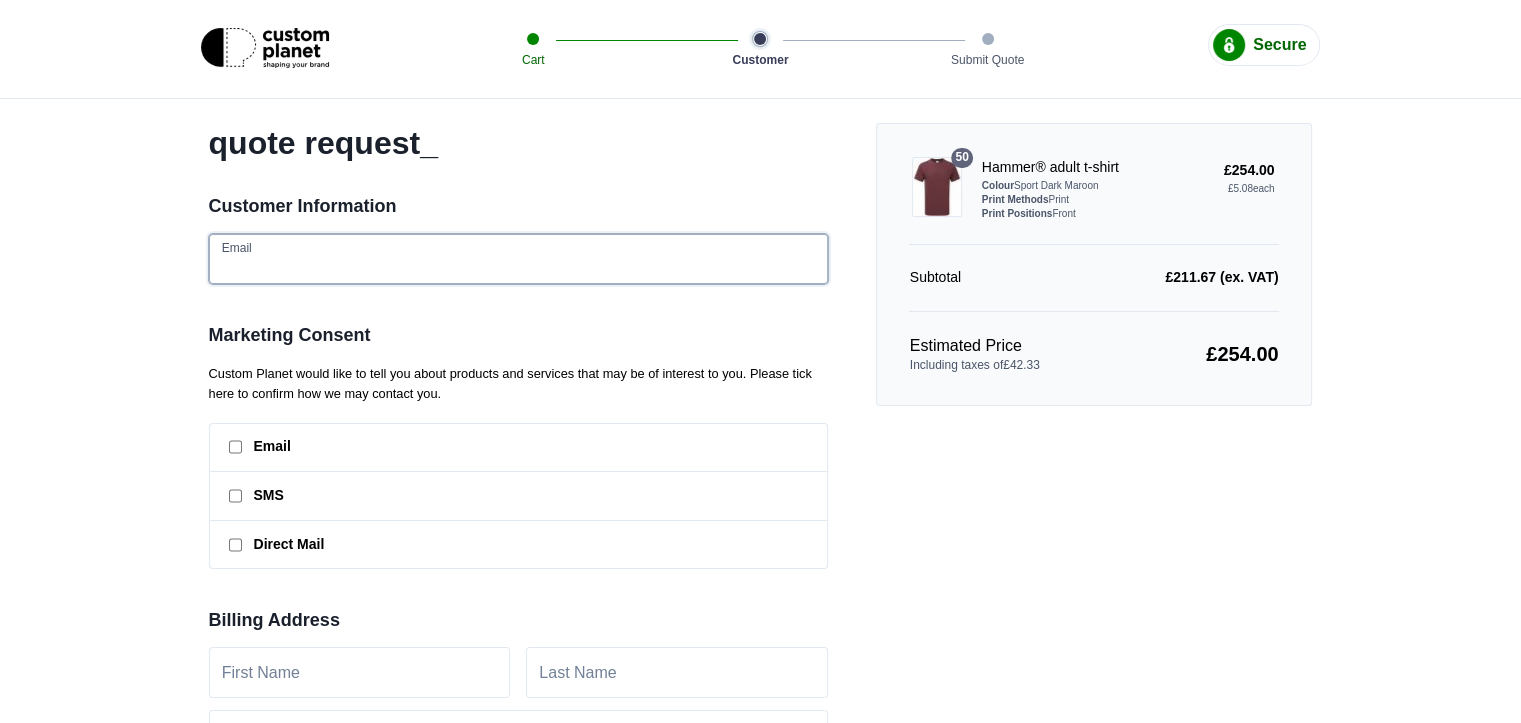 click at bounding box center (518, 259) 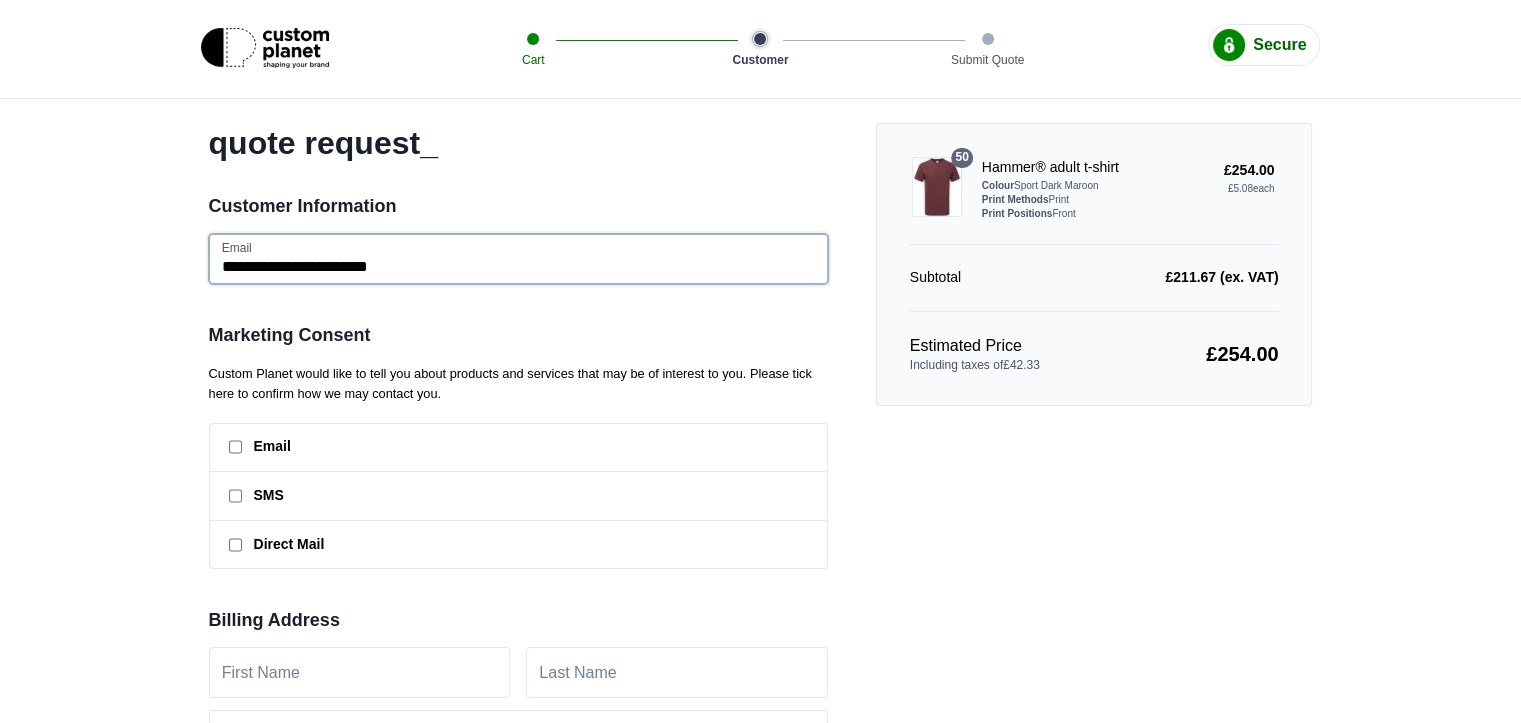 type on "**********" 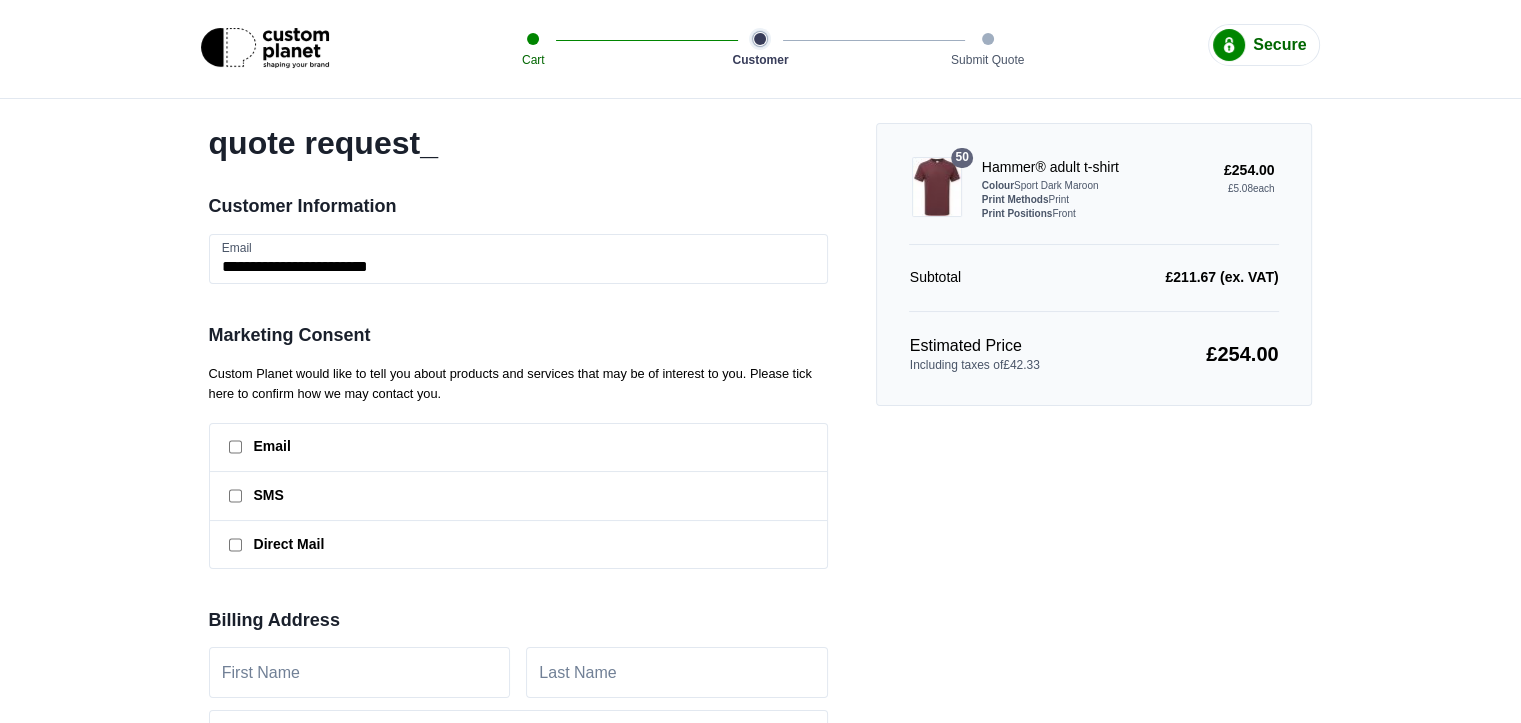 click on "Email" at bounding box center [518, 447] 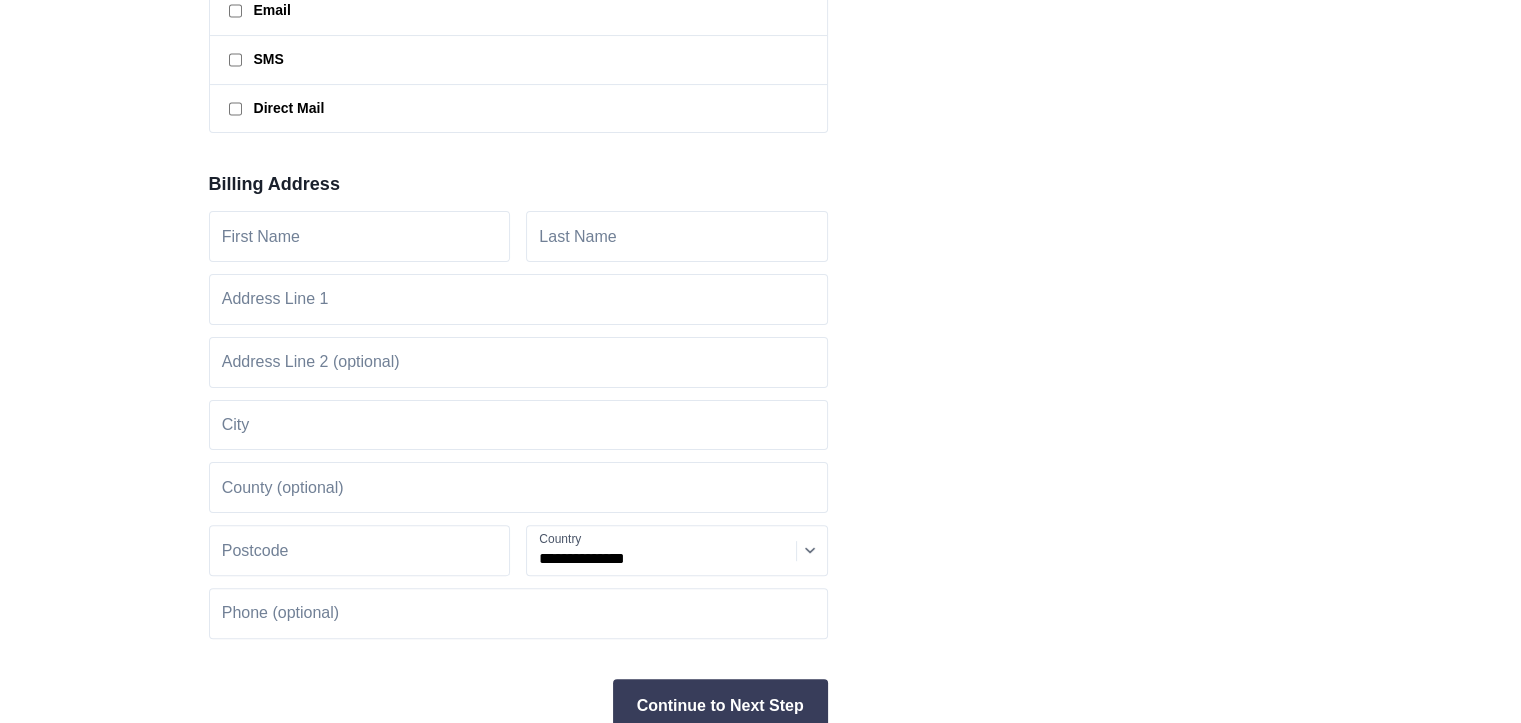scroll, scrollTop: 556, scrollLeft: 0, axis: vertical 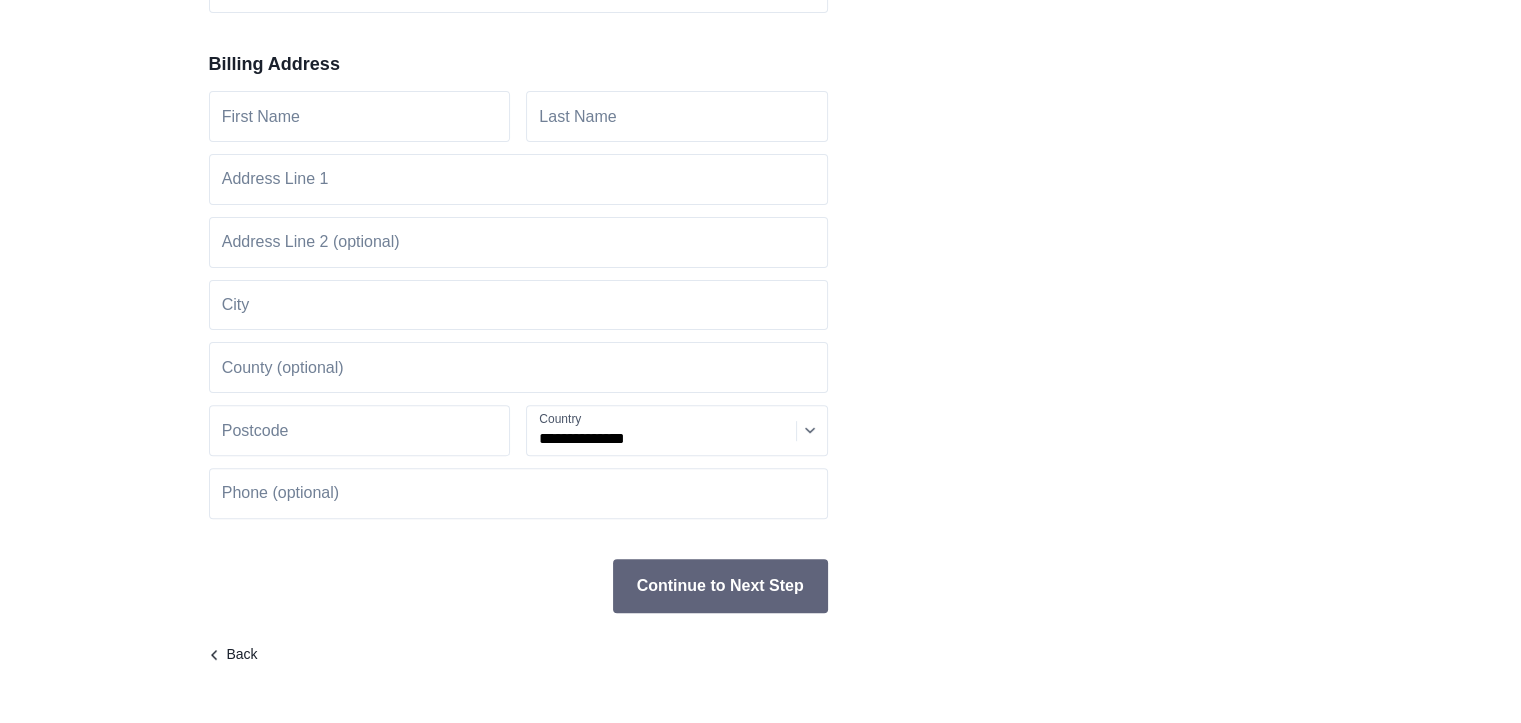 click on "Continue to Next Step" at bounding box center [720, 586] 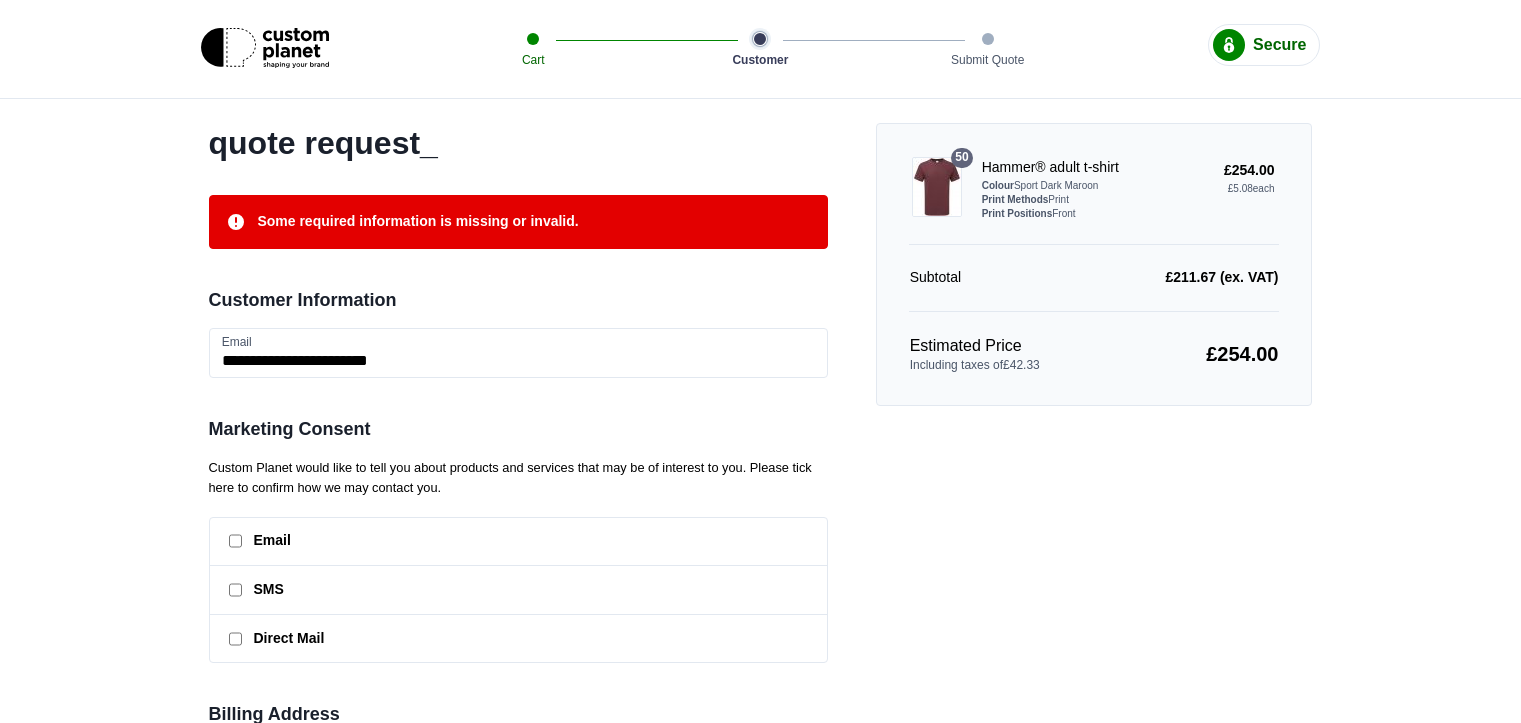 scroll, scrollTop: 0, scrollLeft: 0, axis: both 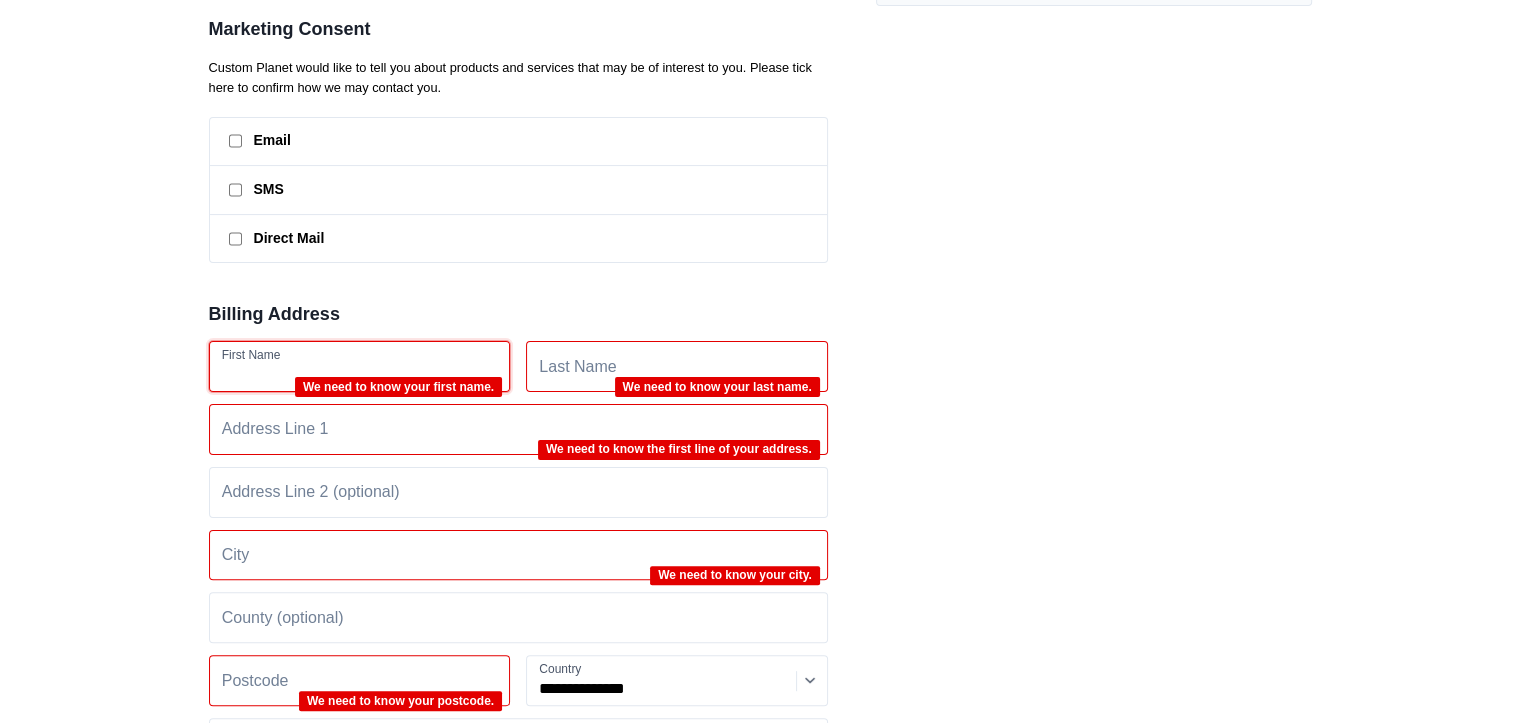 click at bounding box center (360, 366) 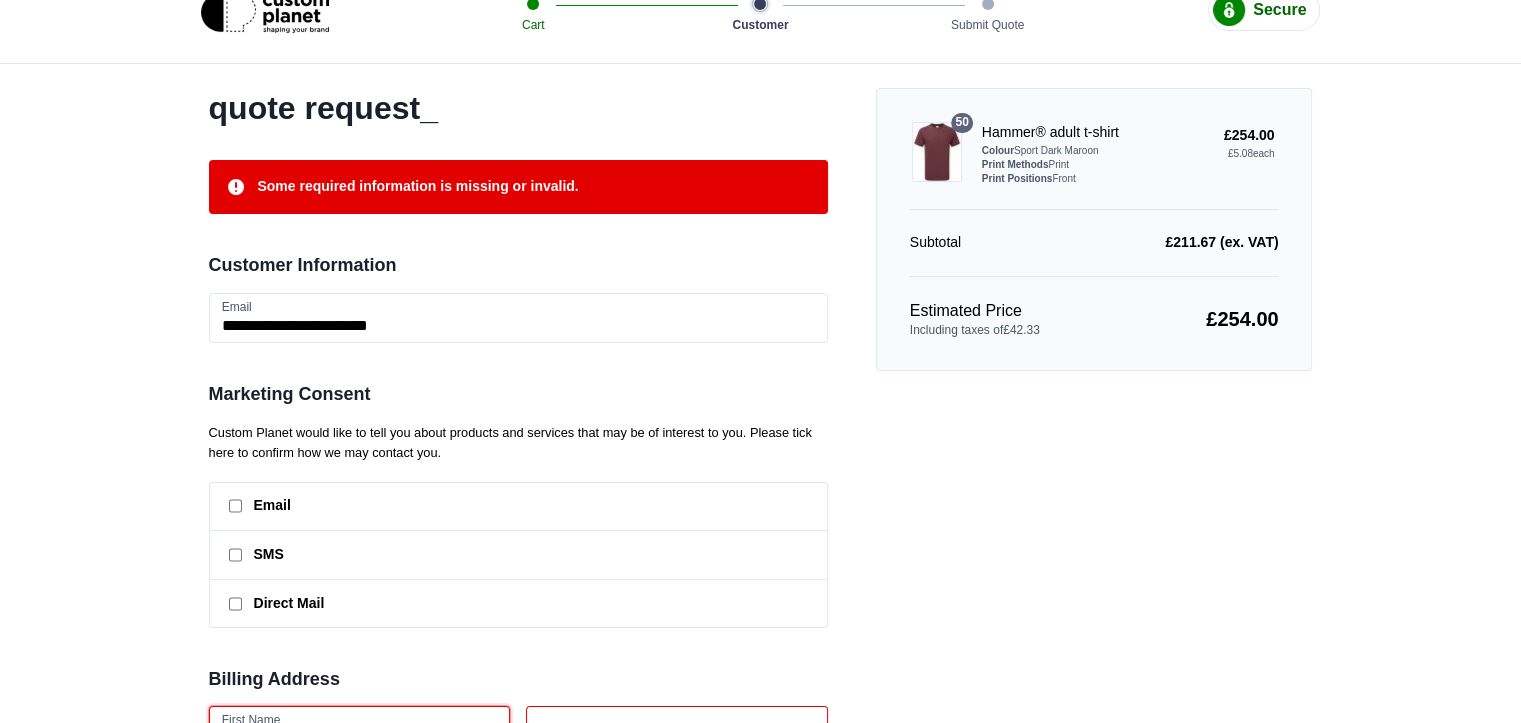 scroll, scrollTop: 0, scrollLeft: 0, axis: both 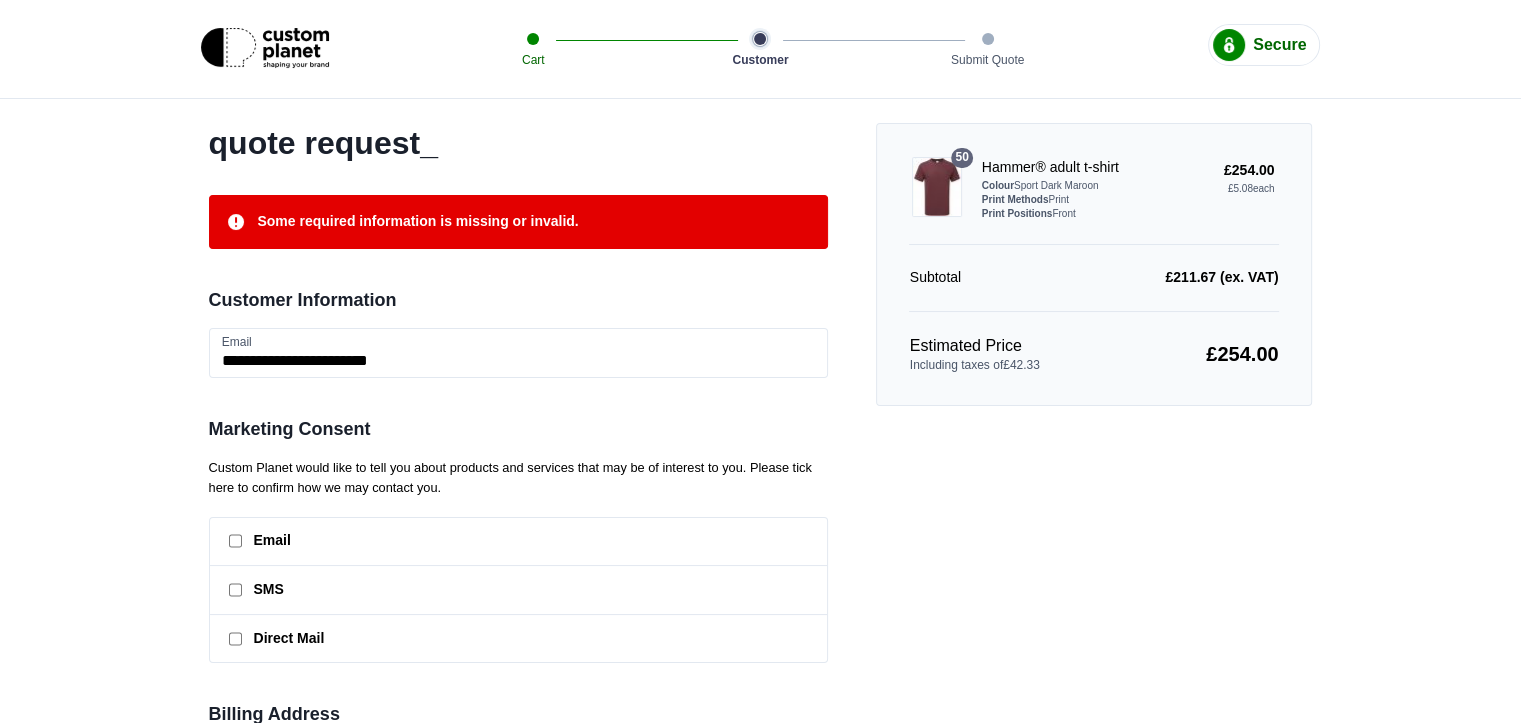 click at bounding box center [937, 187] 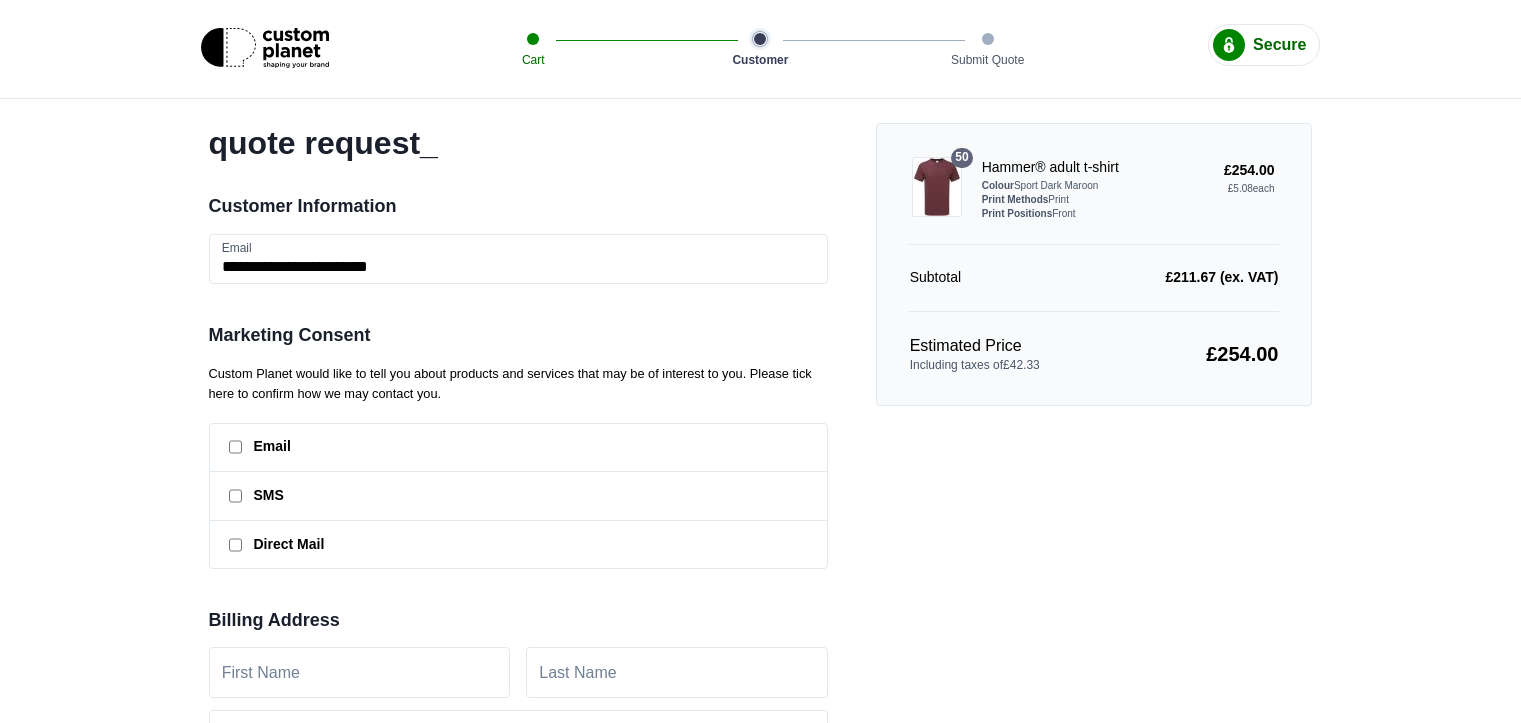 scroll, scrollTop: 556, scrollLeft: 0, axis: vertical 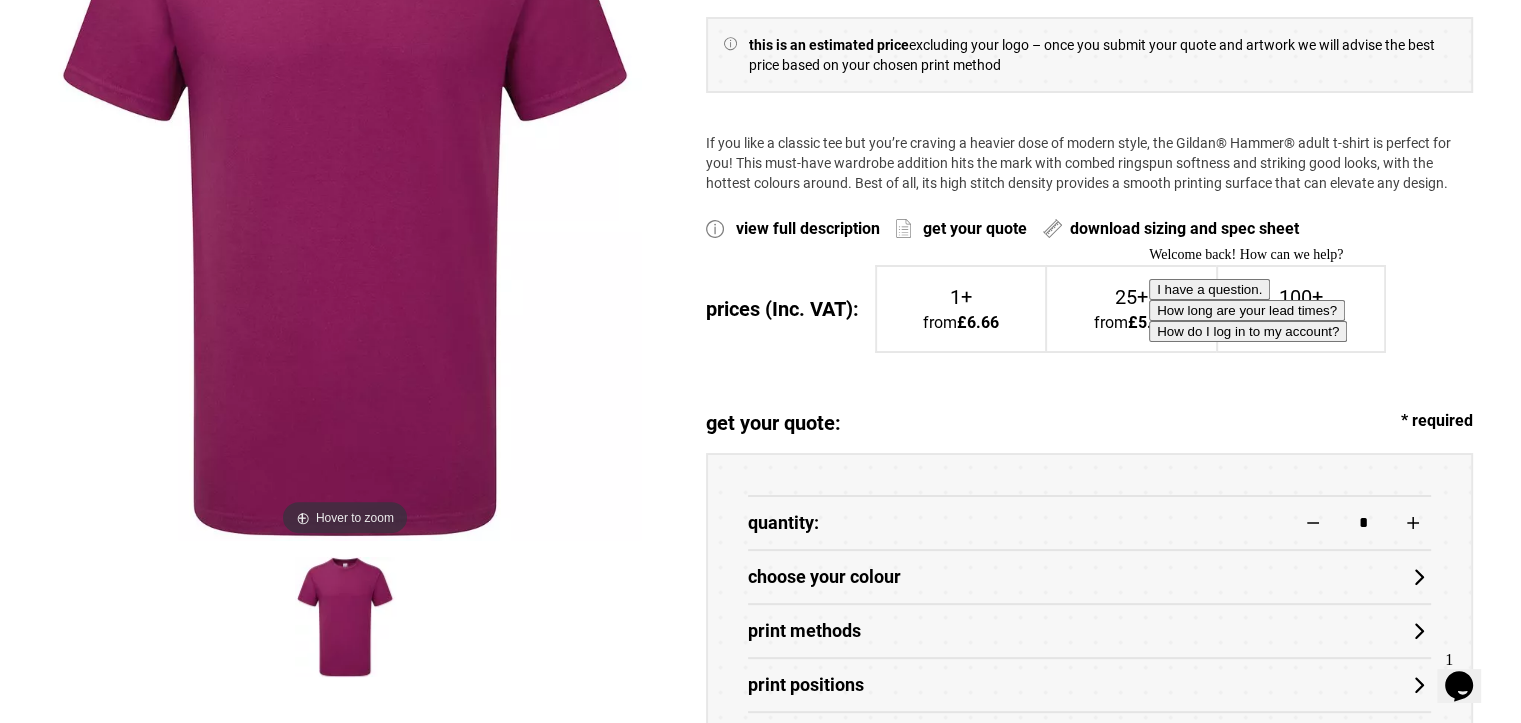 click on "Welcome back! How can we help? I have a question. How long are your lead times? How do I log in to my account?" at bounding box center (1329, 294) 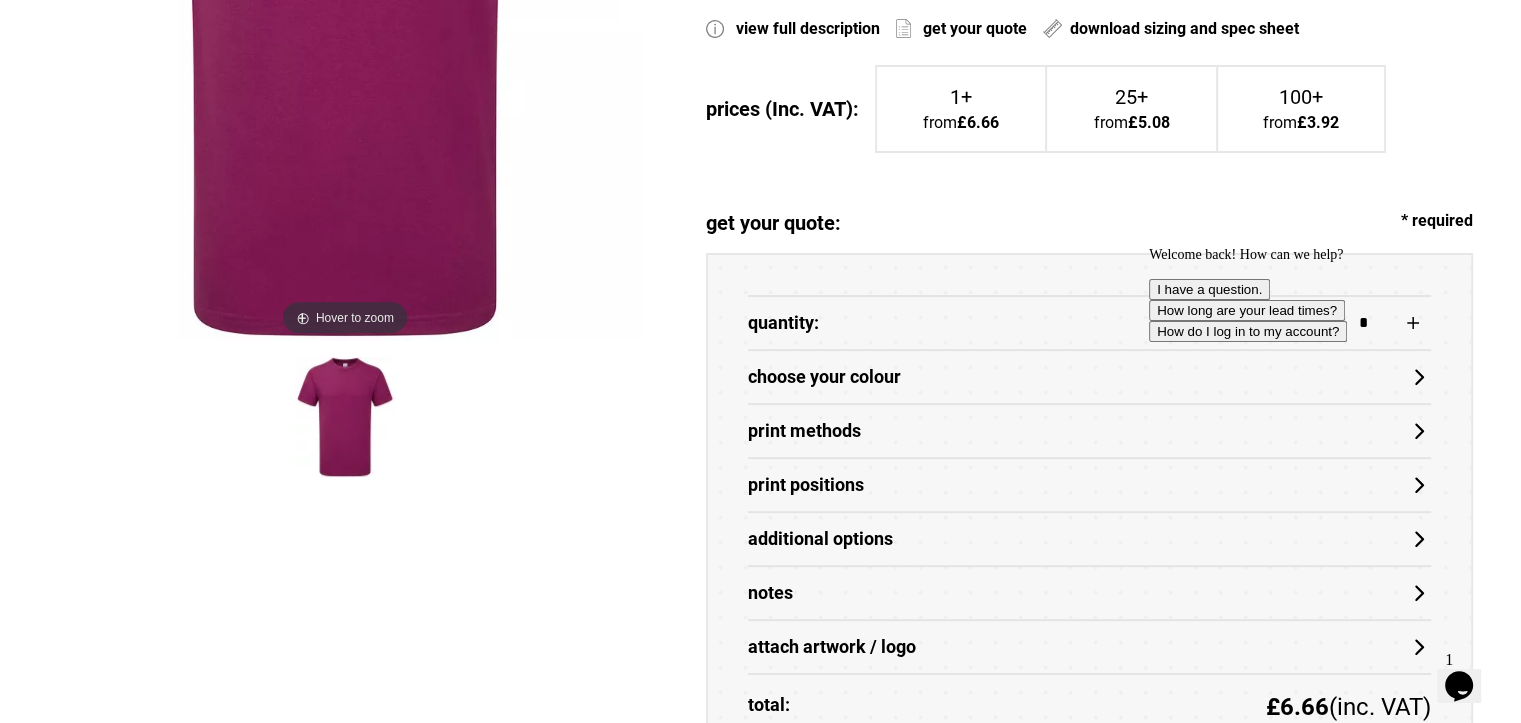 click on "Welcome back! How can we help? I have a question. How long are your lead times? How do I log in to my account?" at bounding box center [1329, 294] 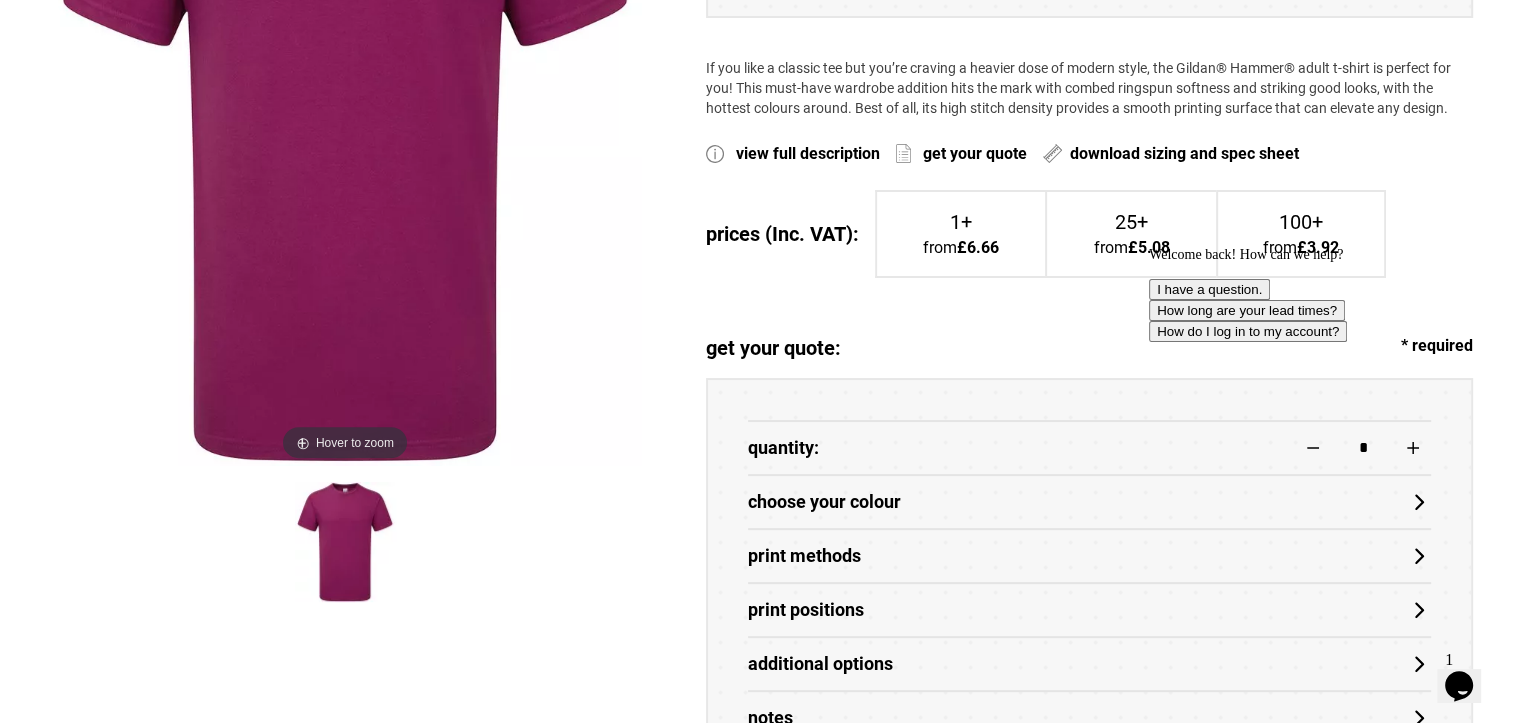 scroll, scrollTop: 653, scrollLeft: 0, axis: vertical 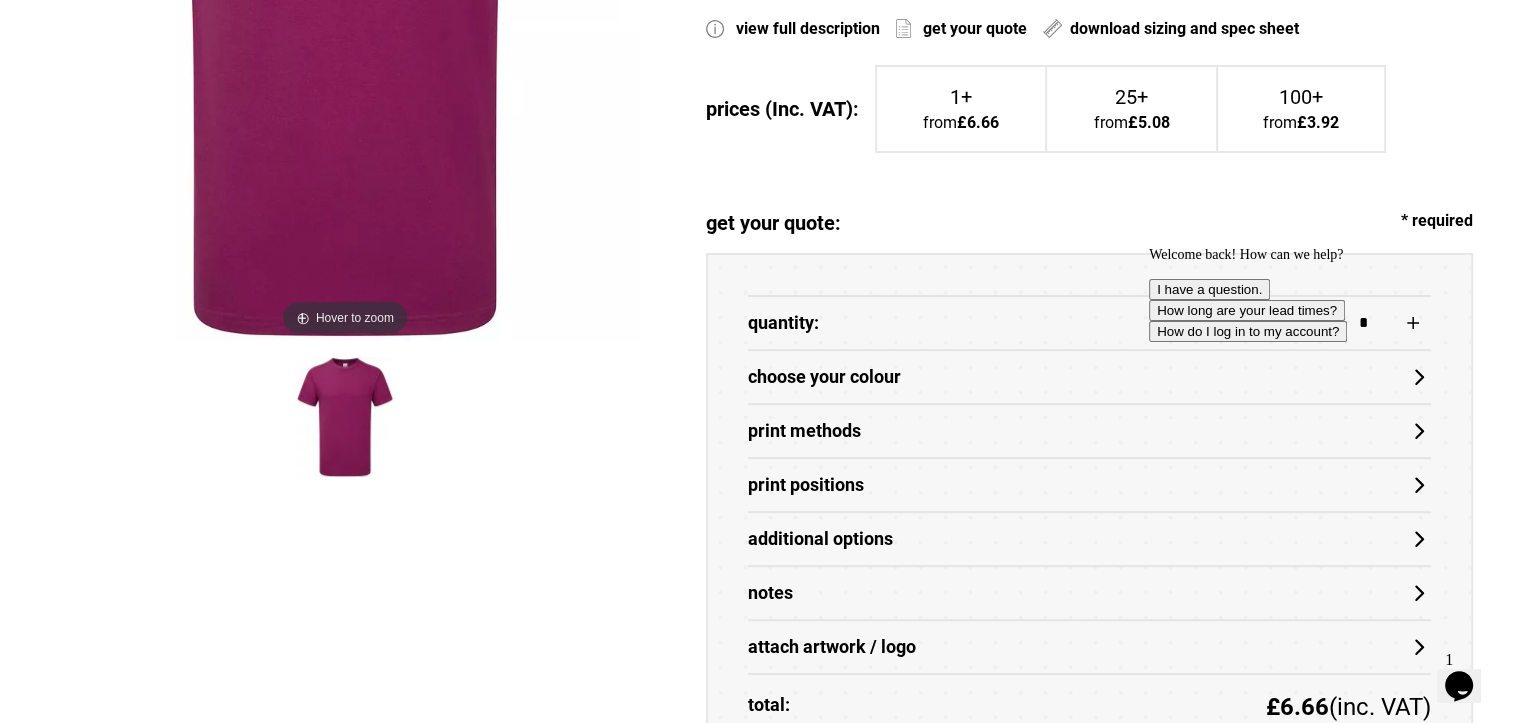 click on "£3.92" at bounding box center (1318, 123) 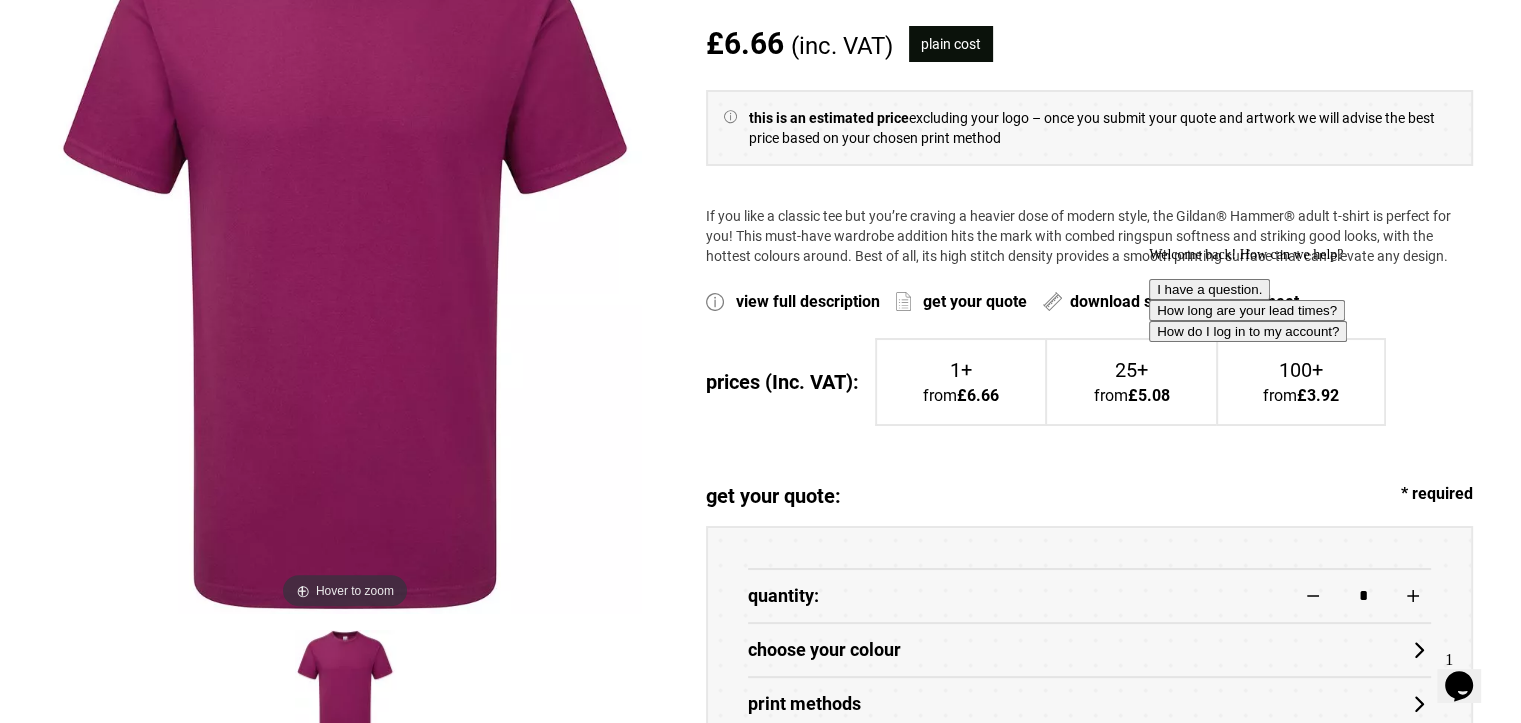 scroll, scrollTop: 153, scrollLeft: 0, axis: vertical 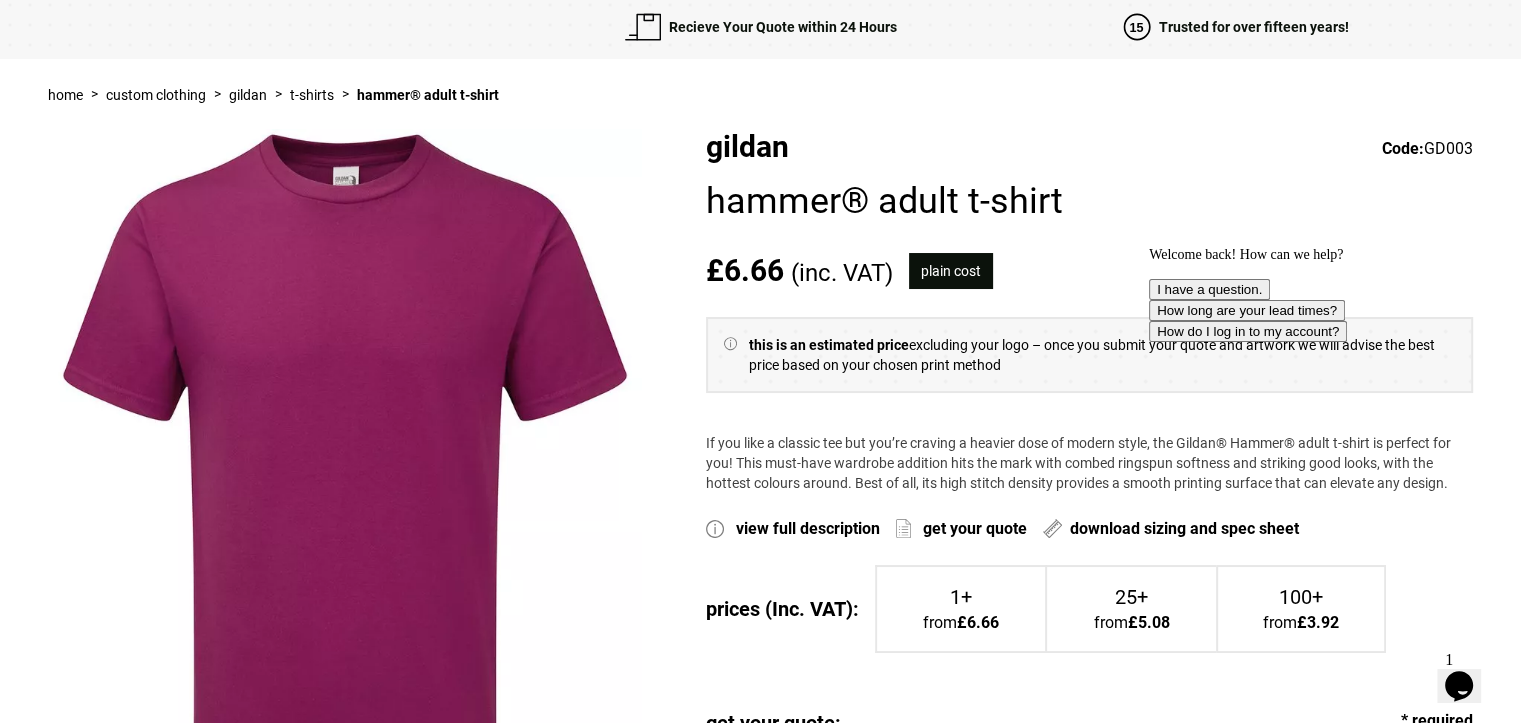 click on "this is an estimated price  excluding your logo – once you submit your quote and artwork we will advise the best price based on your chosen print method" at bounding box center (1102, 355) 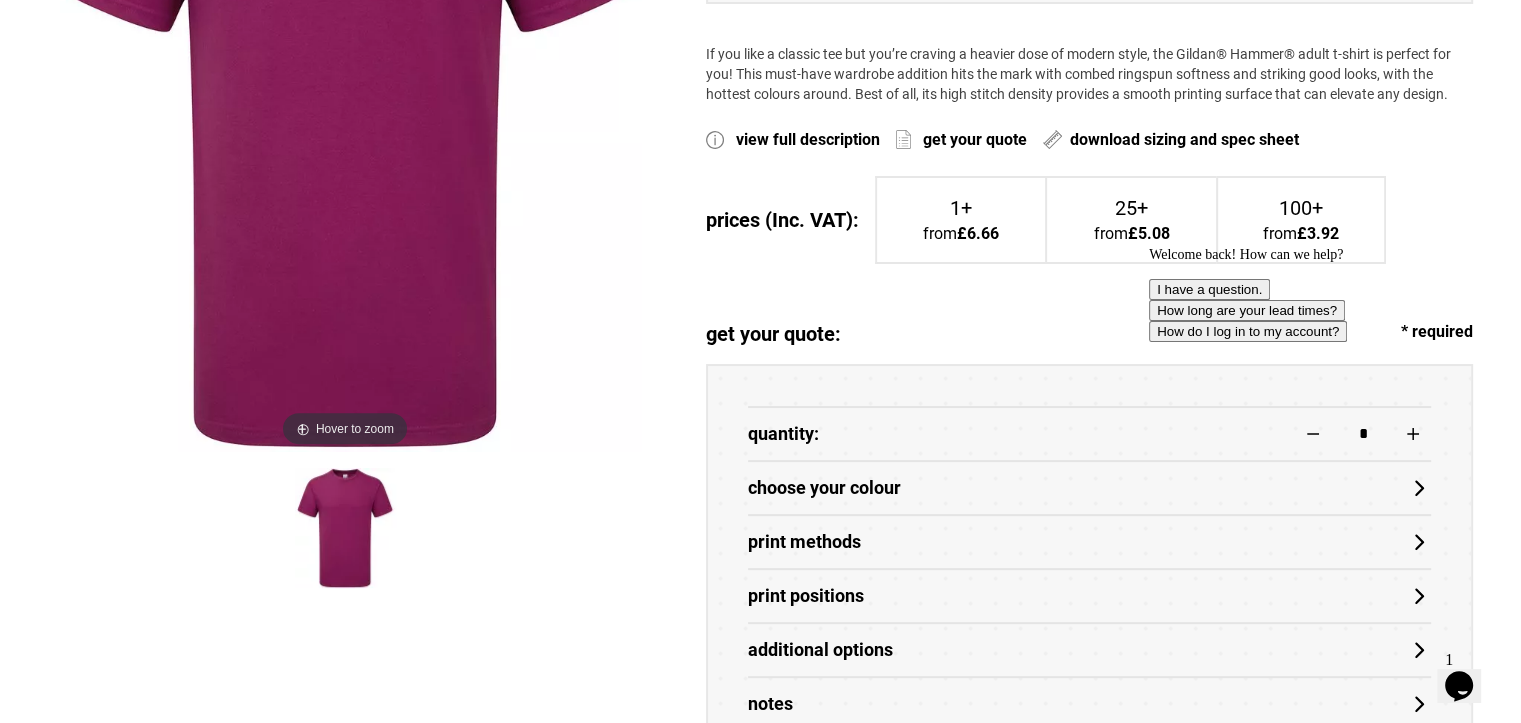 scroll, scrollTop: 653, scrollLeft: 0, axis: vertical 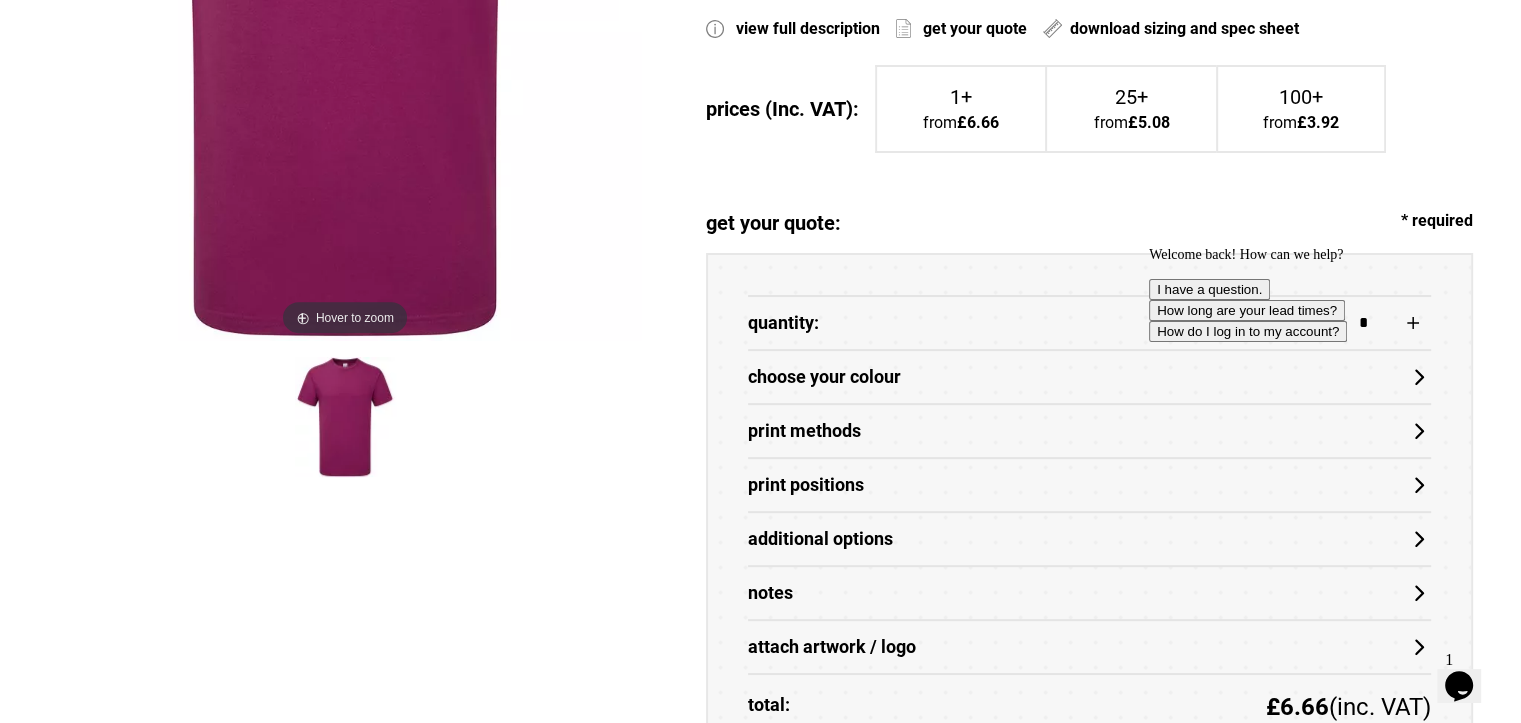 click on "choose your colour" at bounding box center (1089, 377) 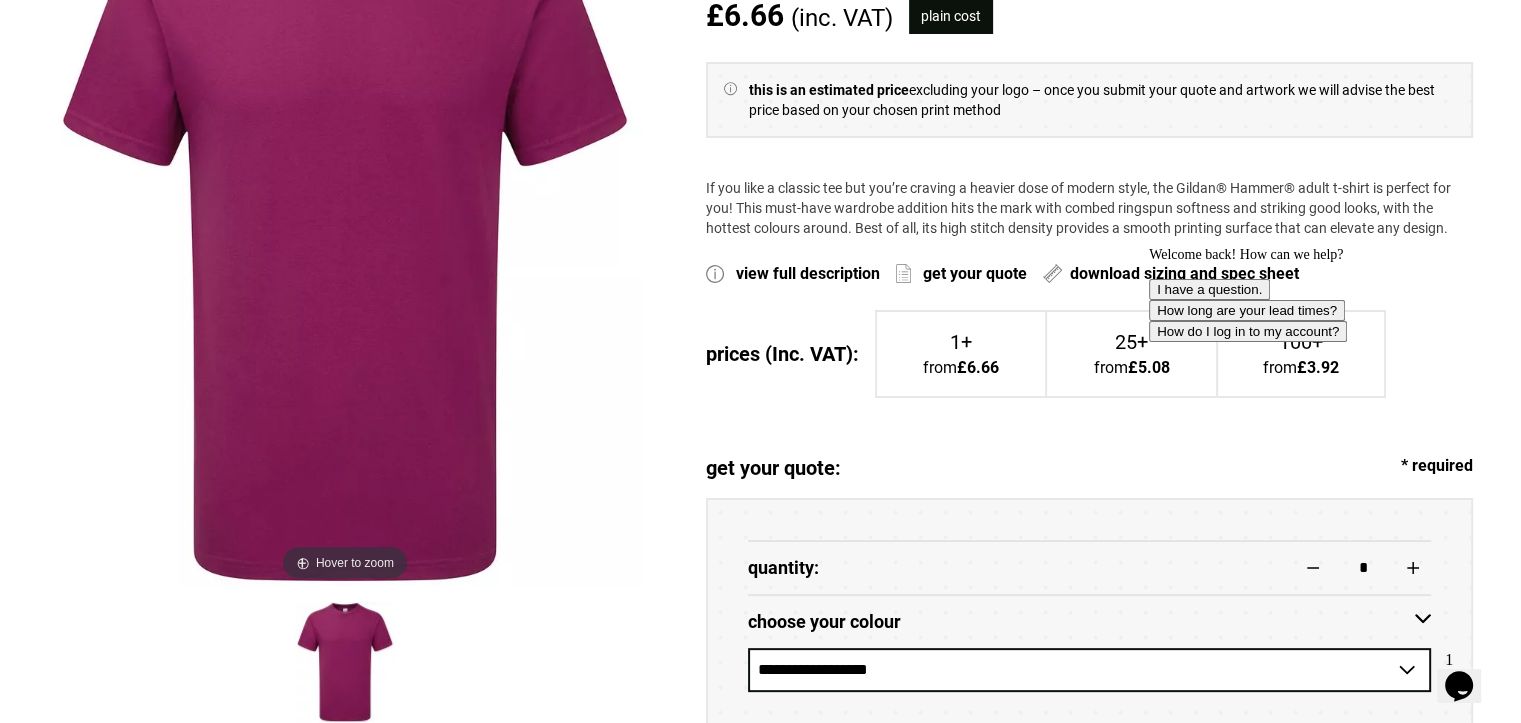 scroll, scrollTop: 653, scrollLeft: 0, axis: vertical 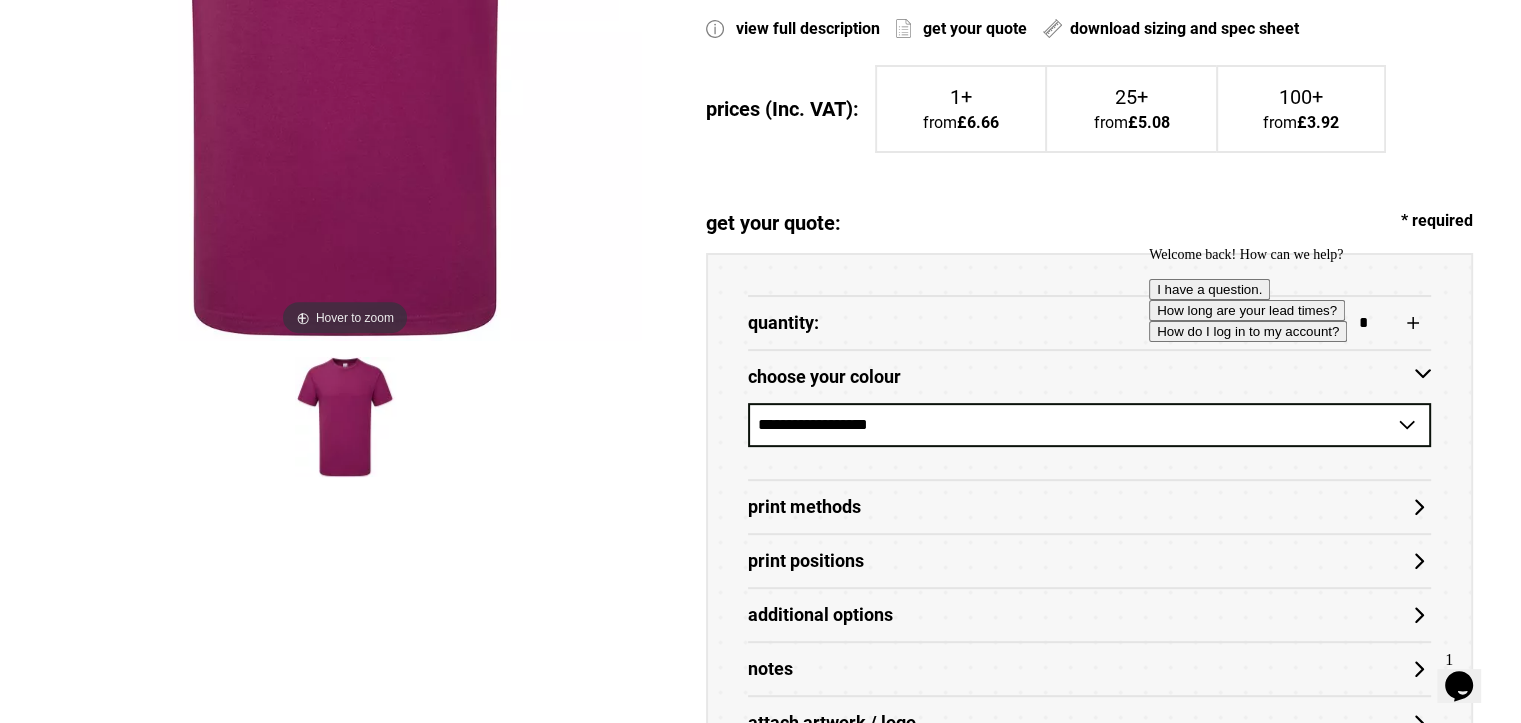 click on "**********" at bounding box center (1089, 425) 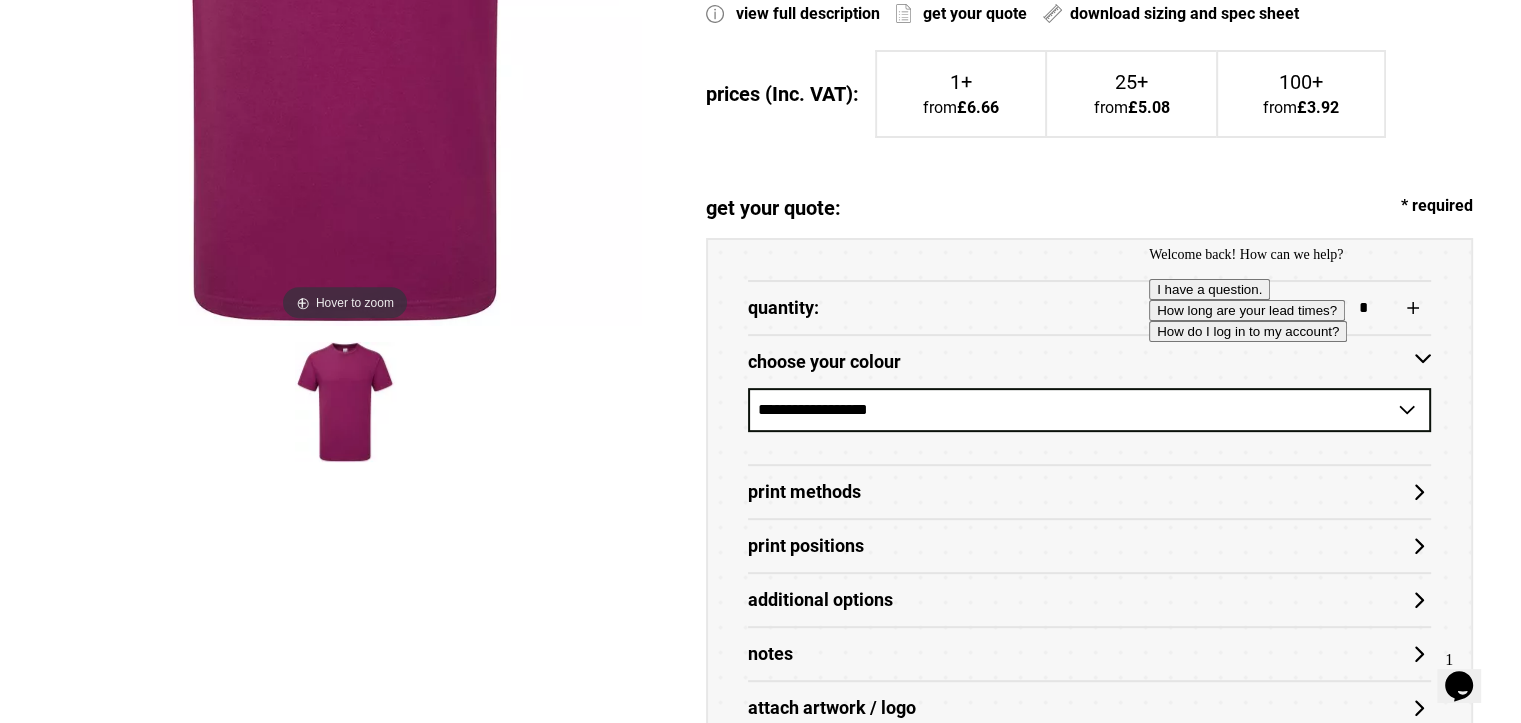 scroll, scrollTop: 853, scrollLeft: 0, axis: vertical 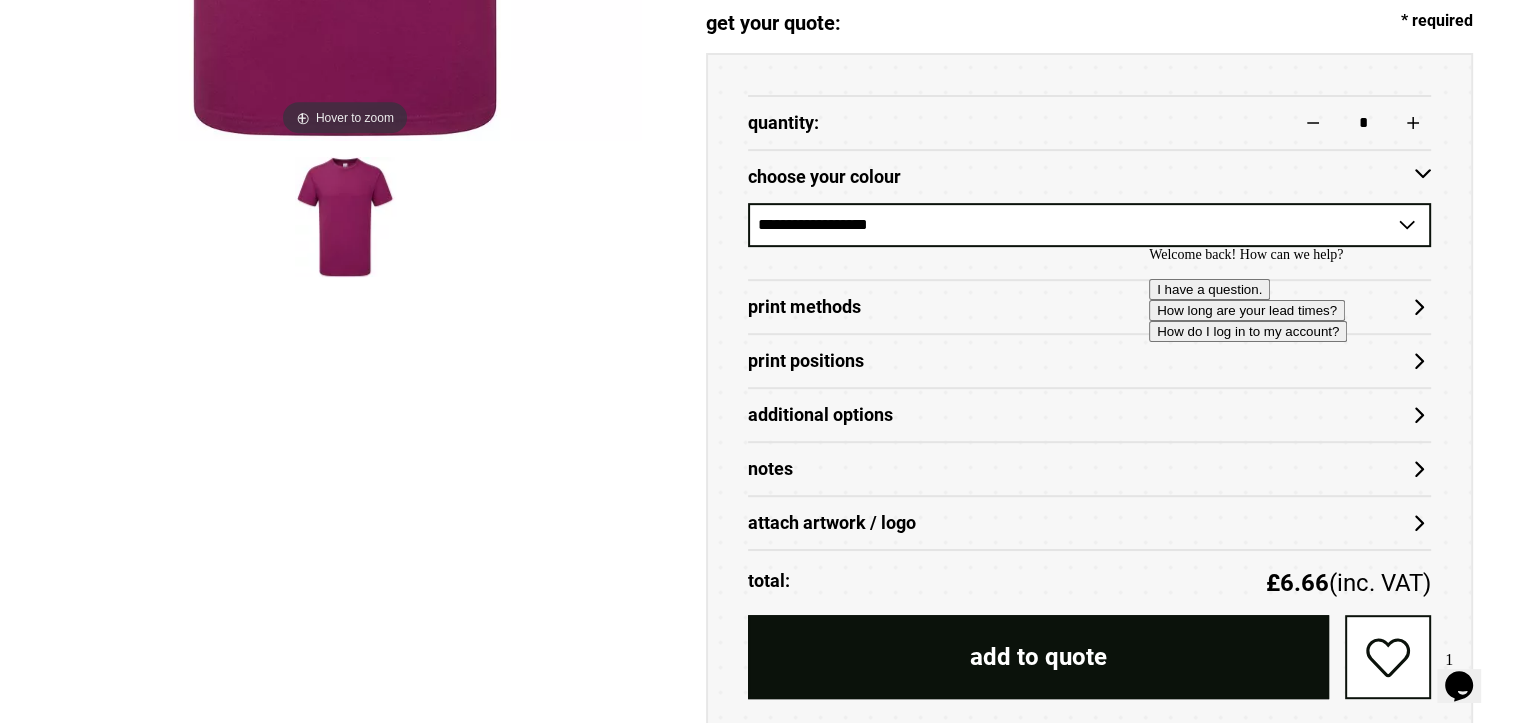 click on "quantity: *" at bounding box center [1089, 122] 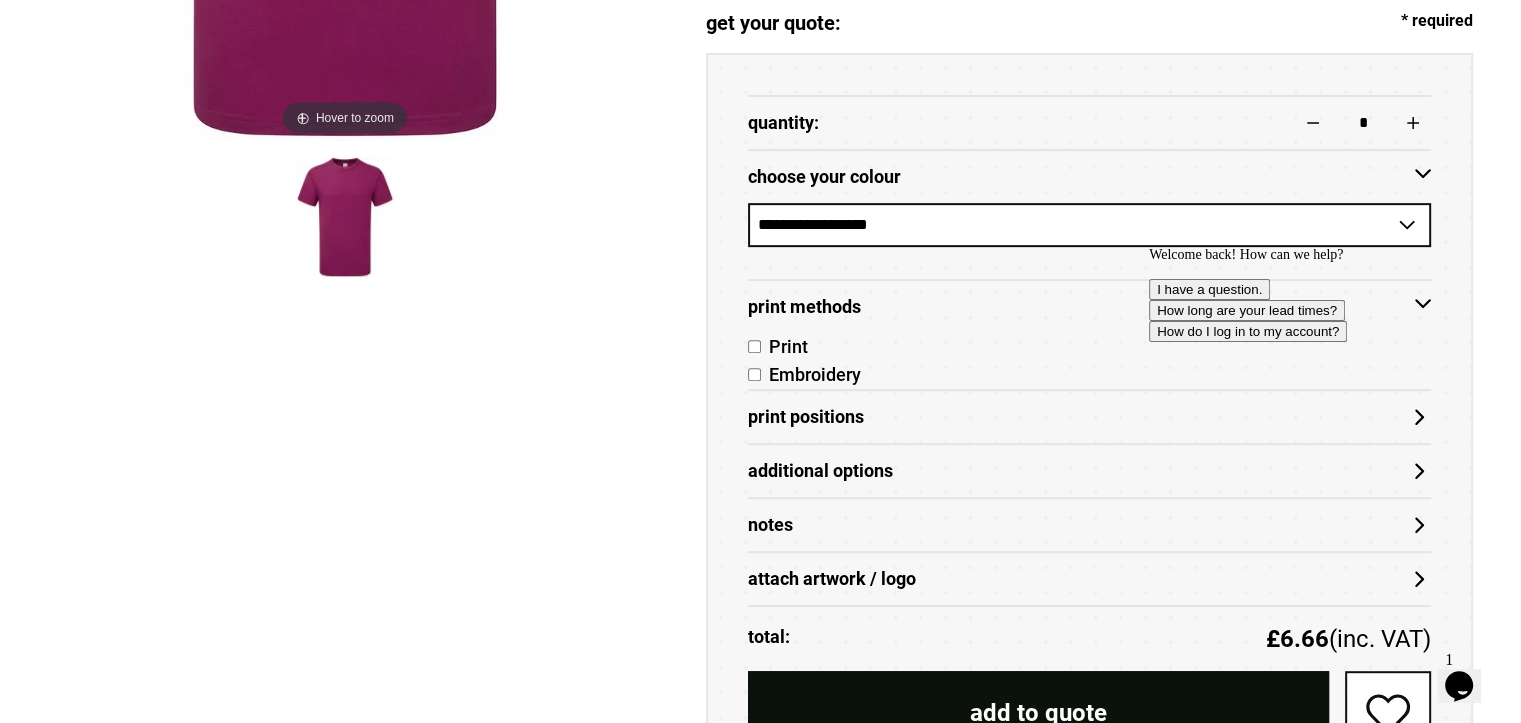 click on "Print Positions" at bounding box center (1089, 417) 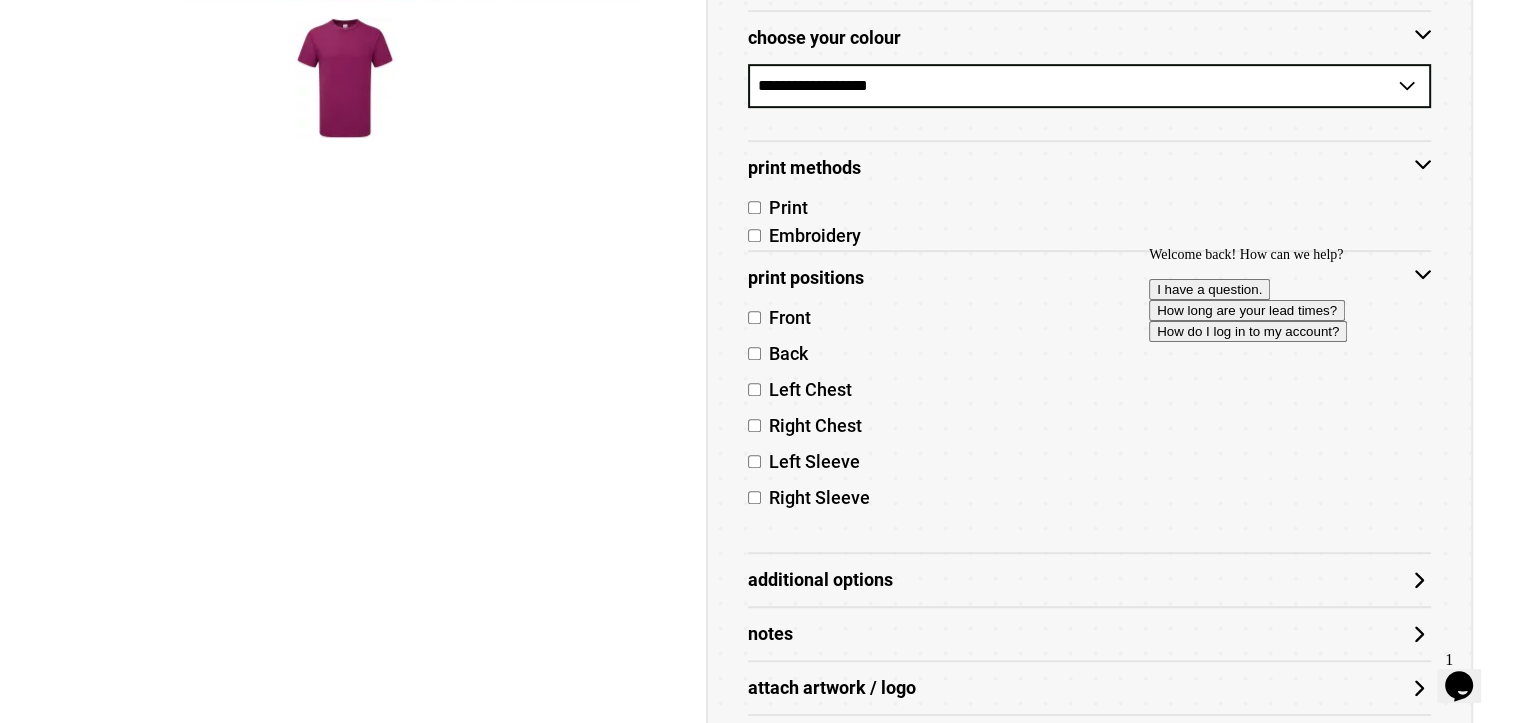 scroll, scrollTop: 1253, scrollLeft: 0, axis: vertical 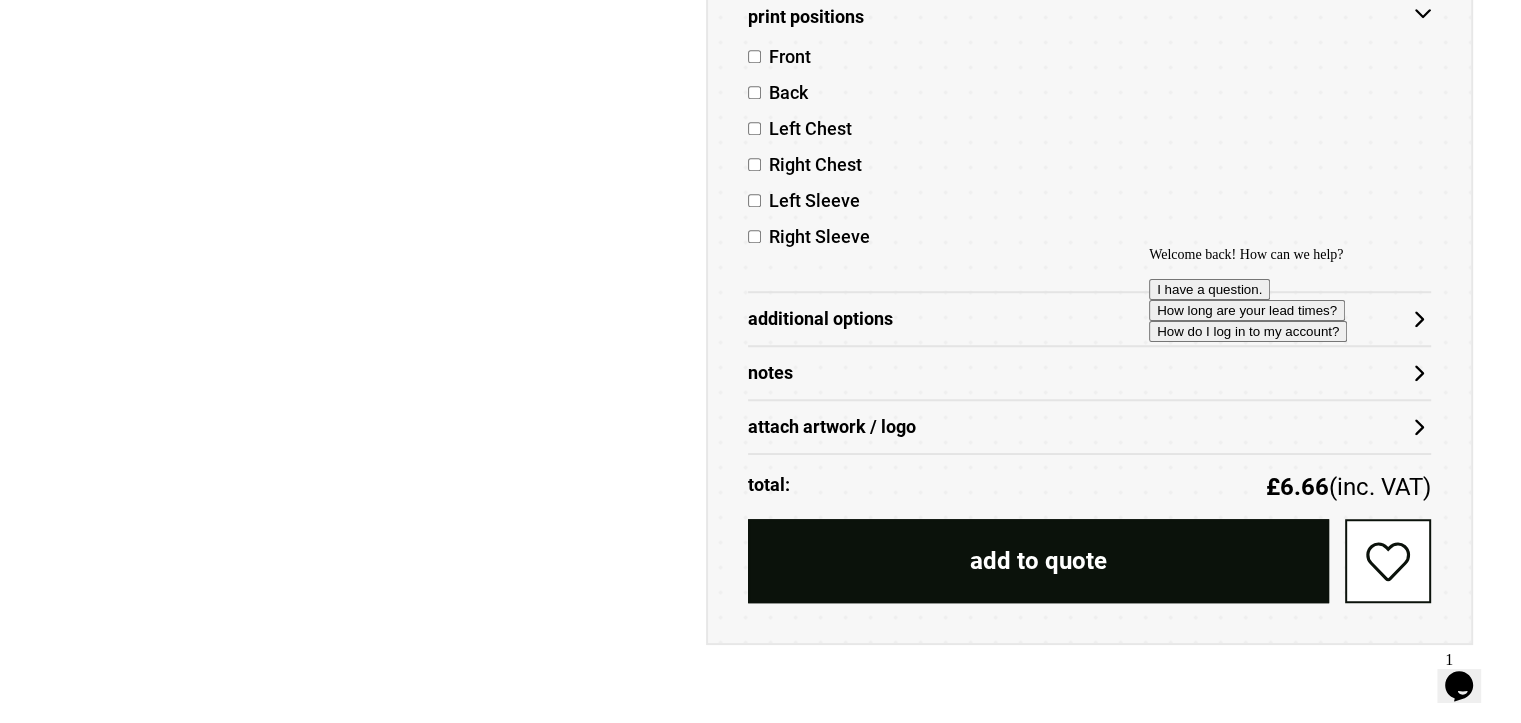 click on "Additional Options" at bounding box center [1089, 319] 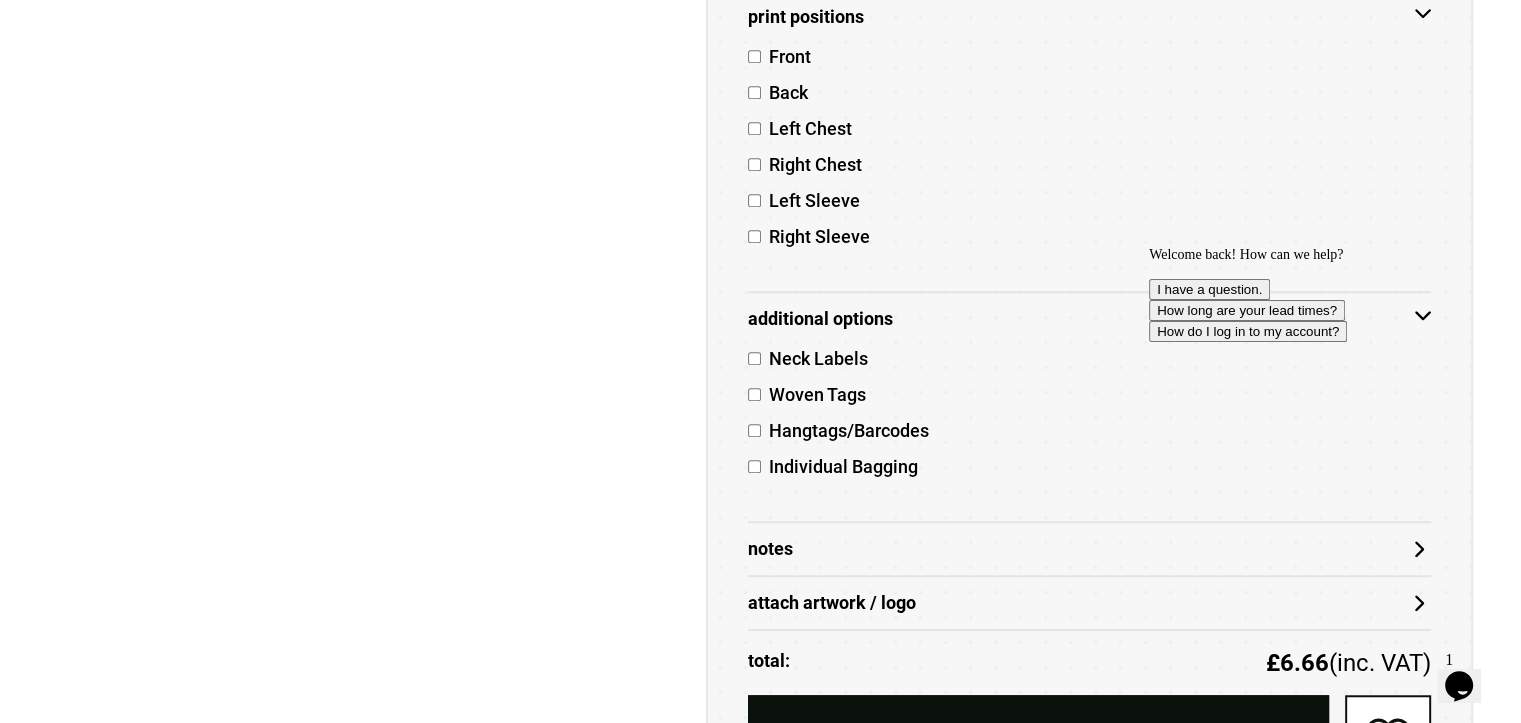 scroll, scrollTop: 1453, scrollLeft: 0, axis: vertical 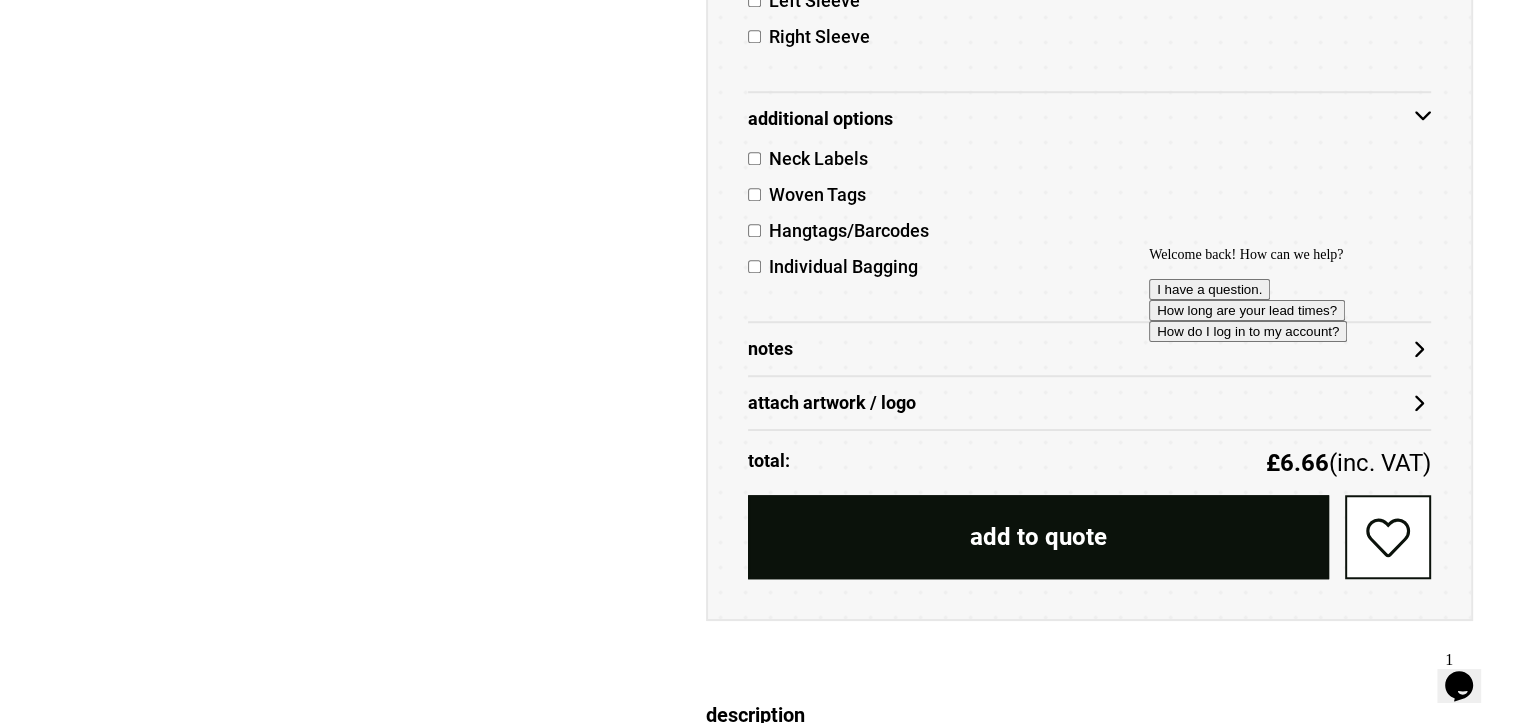 click on "attach artwork / logo" at bounding box center (1089, 402) 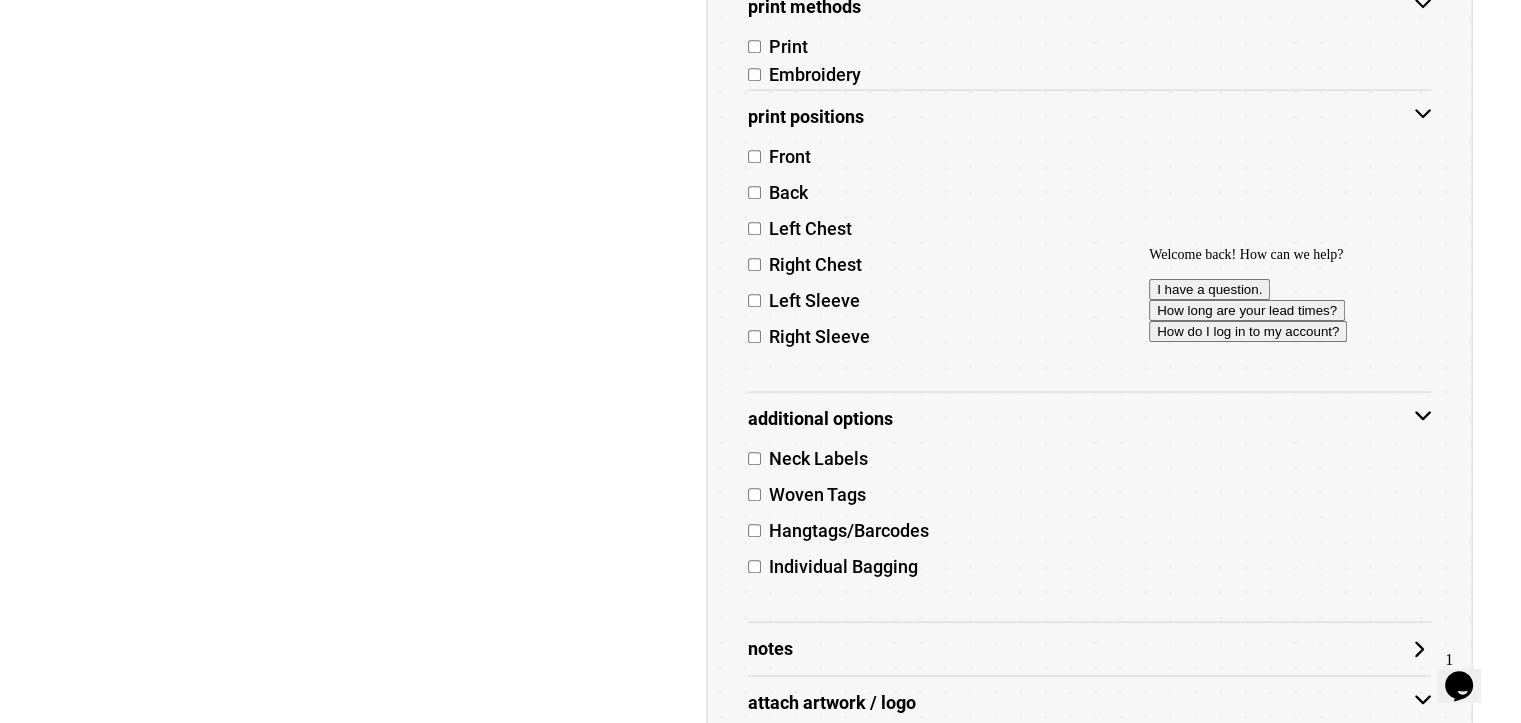scroll, scrollTop: 653, scrollLeft: 0, axis: vertical 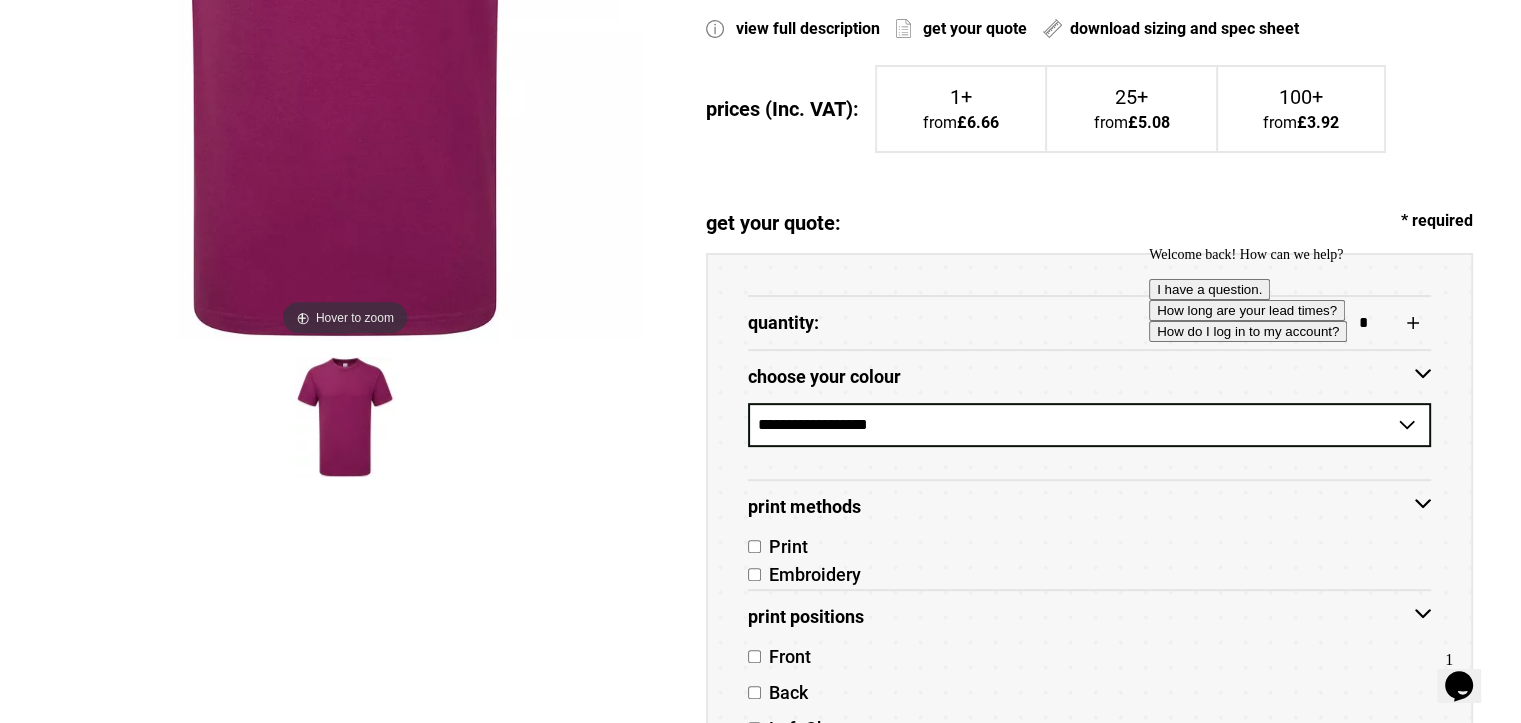 click on "Welcome back! How can we help? I have a question. How long are your lead times? How do I log in to my account?" at bounding box center (1329, 294) 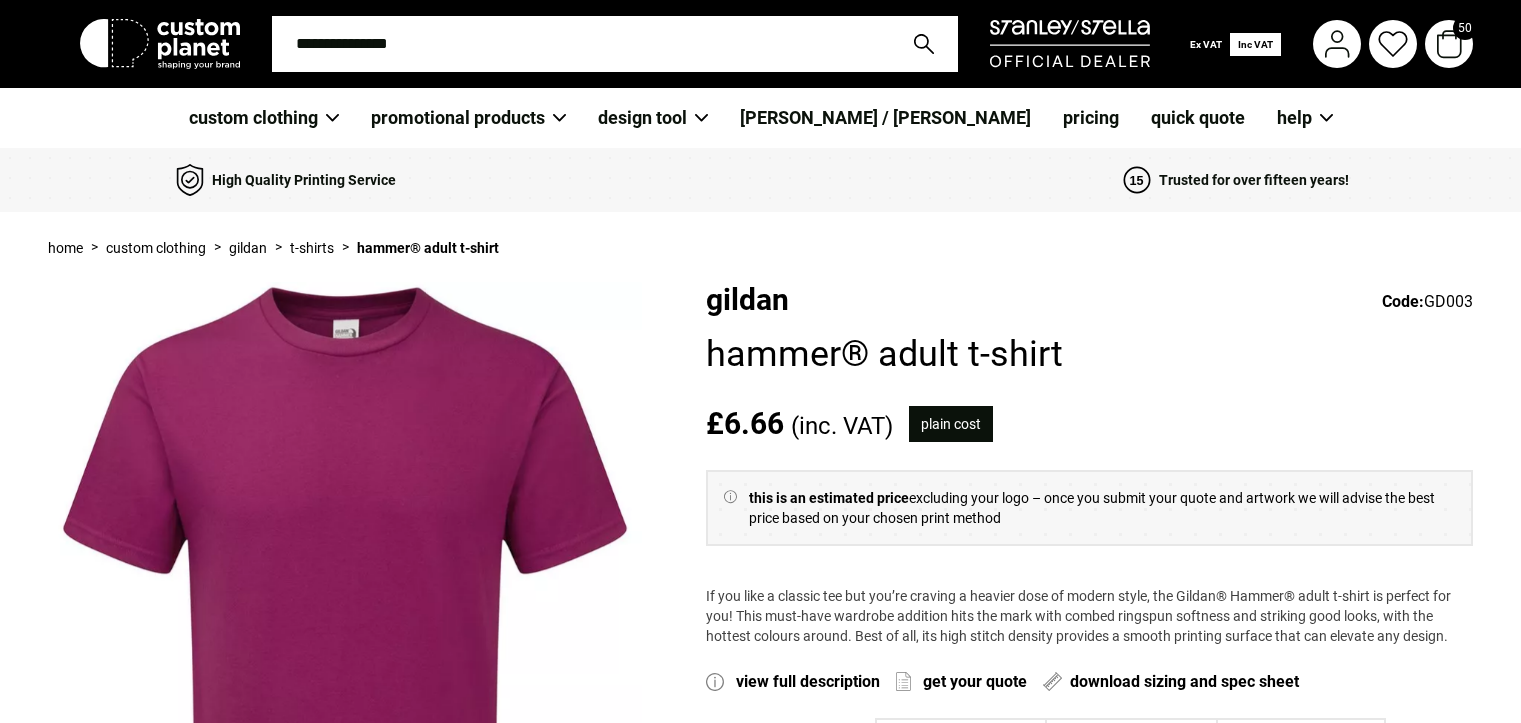 scroll, scrollTop: 653, scrollLeft: 0, axis: vertical 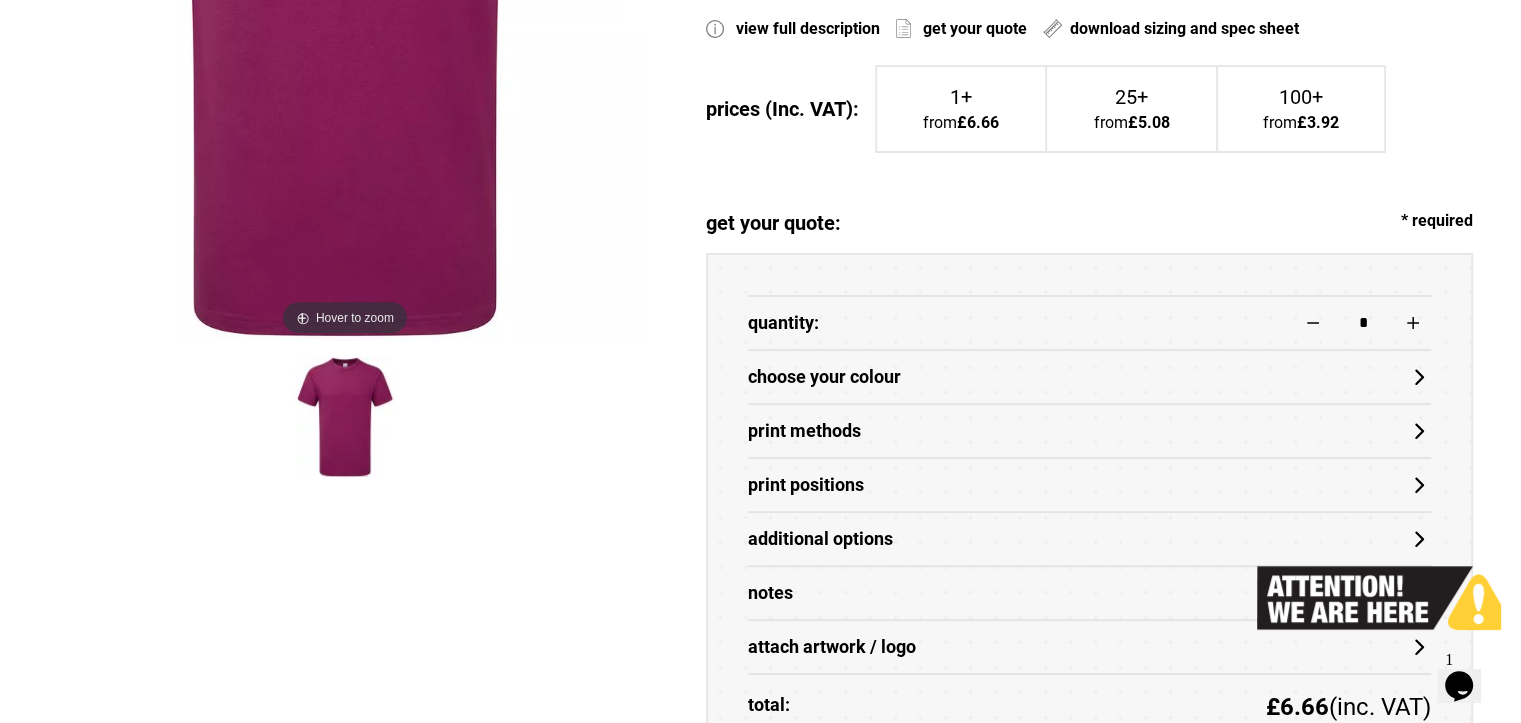 click on "*" at bounding box center [1363, 323] 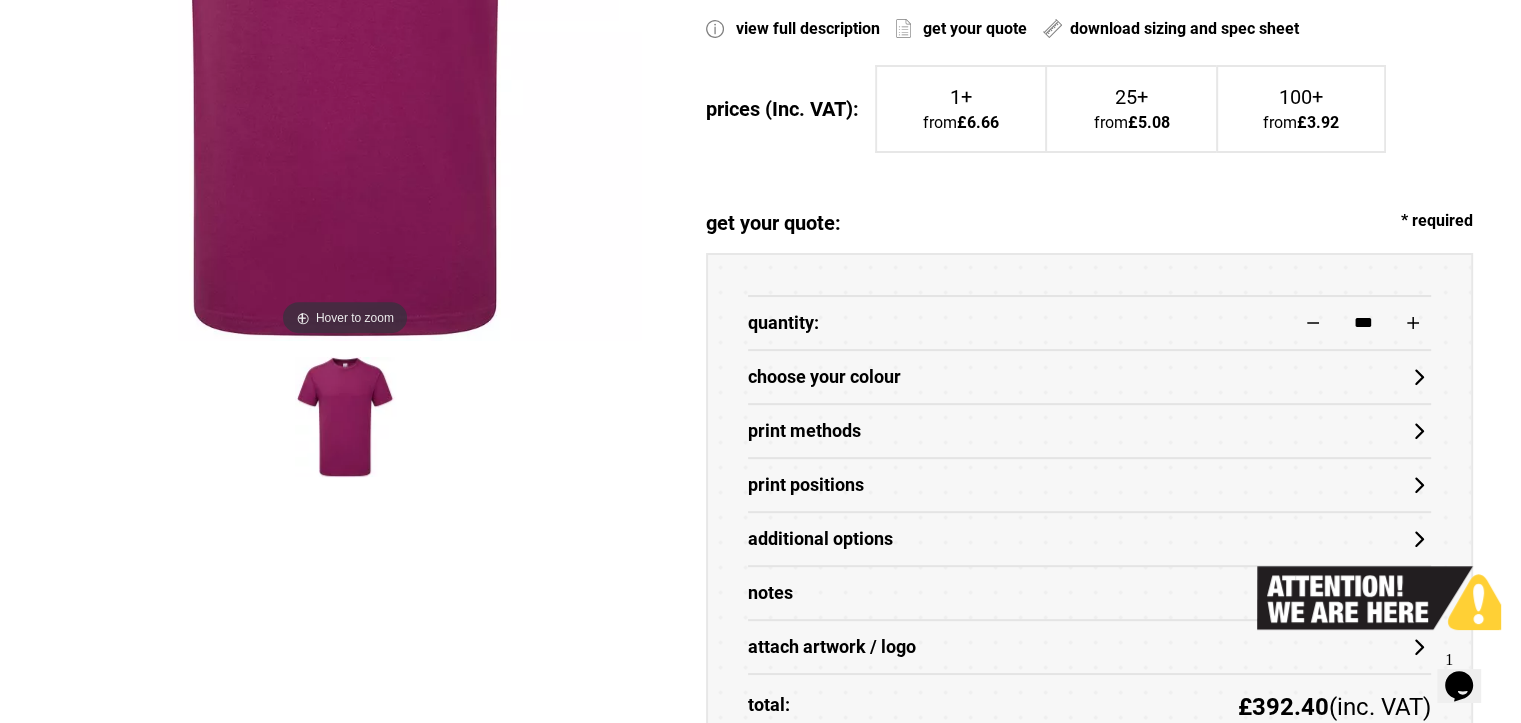 type on "***" 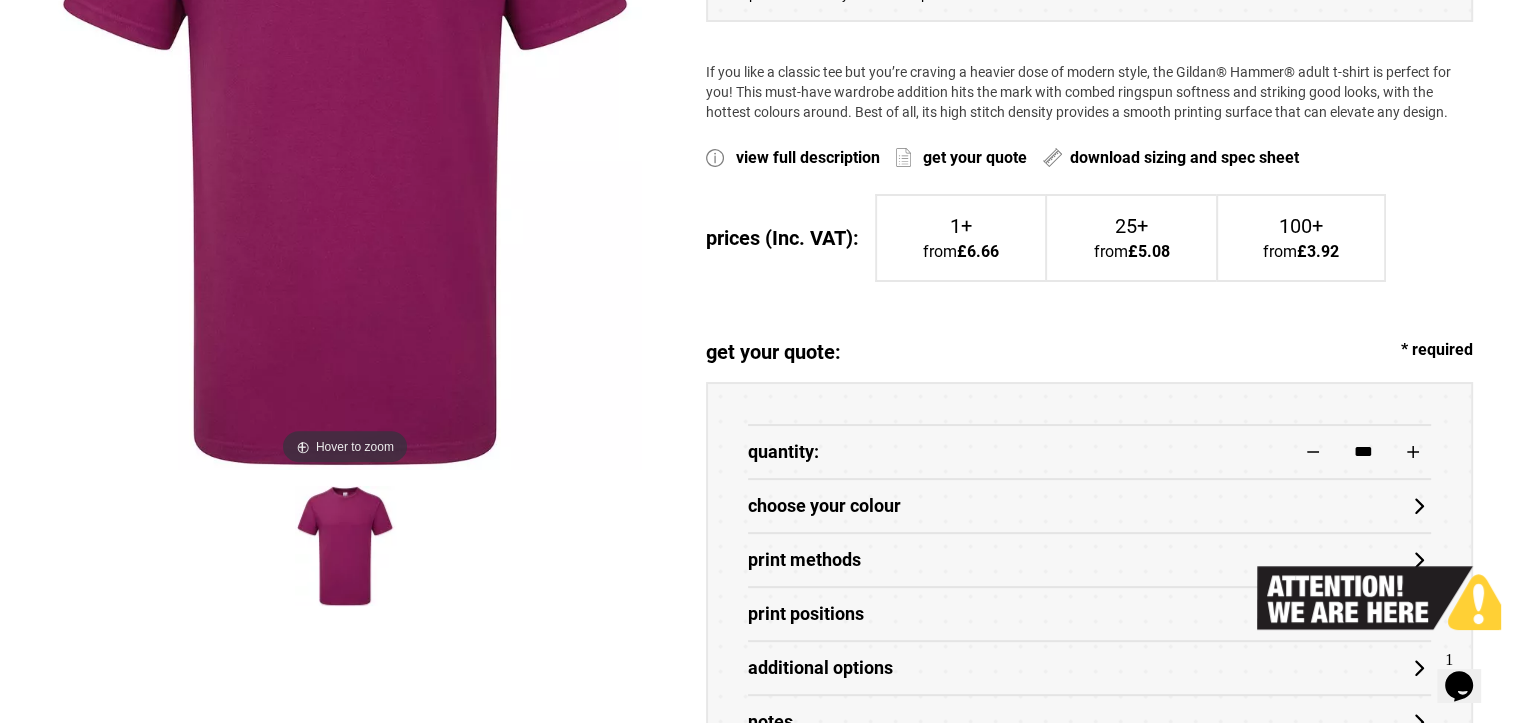 scroll, scrollTop: 653, scrollLeft: 0, axis: vertical 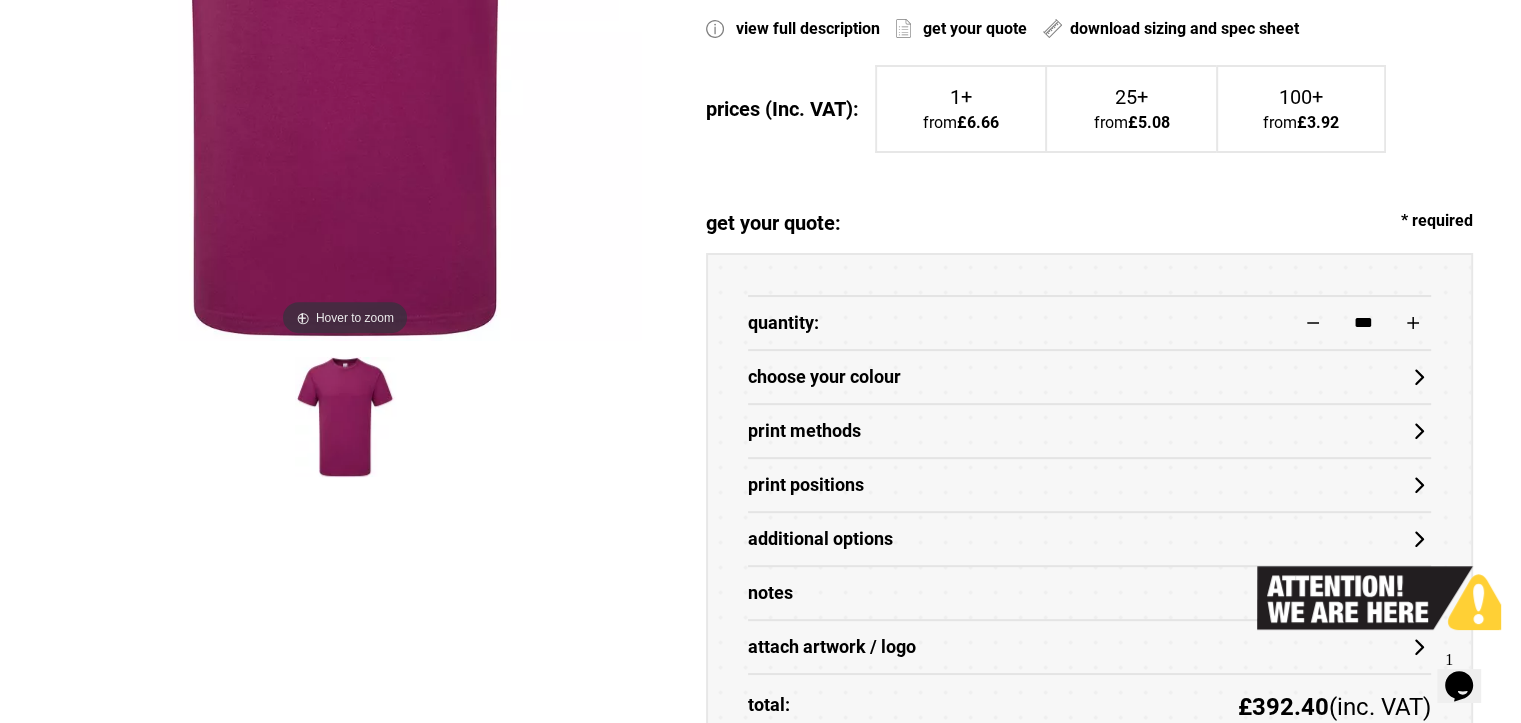 click on "choose your colour" at bounding box center [1089, 377] 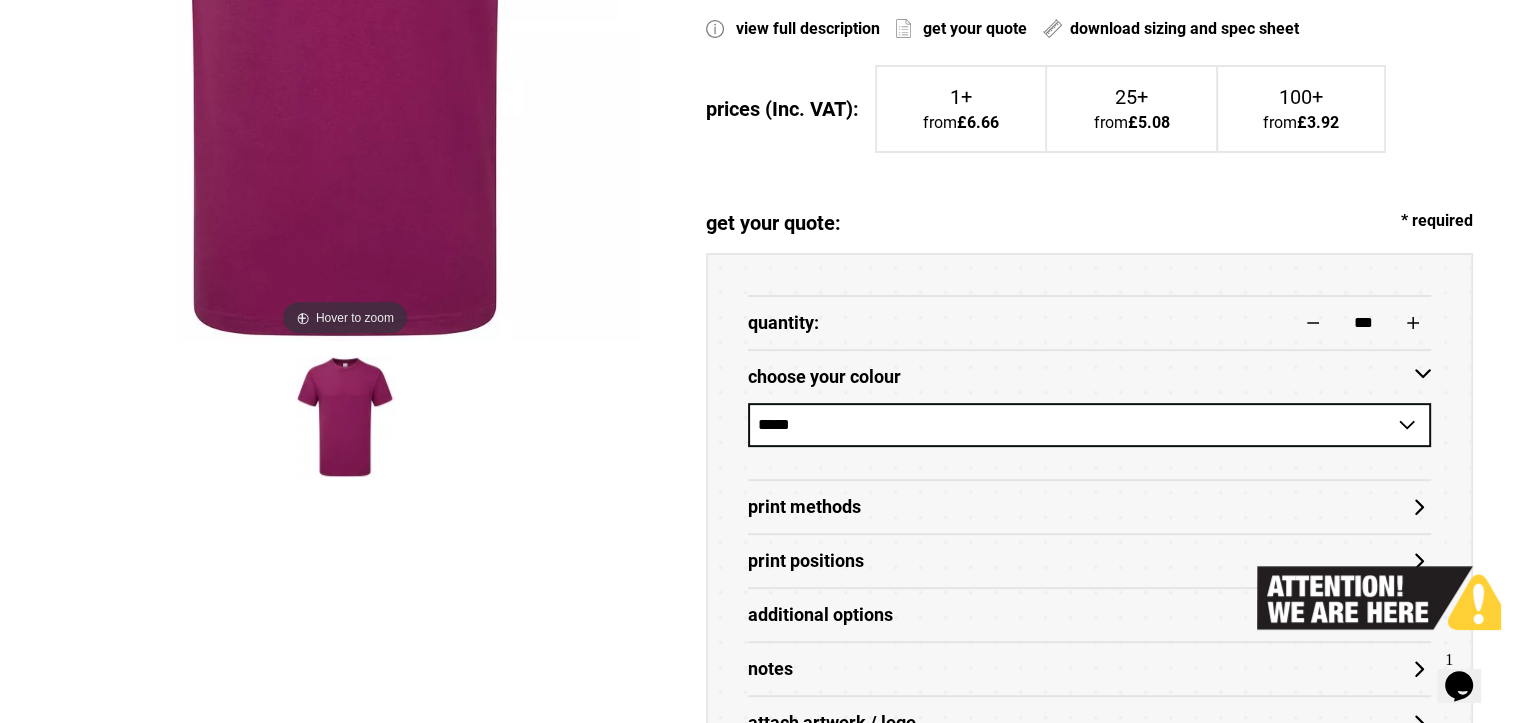 click on "**********" at bounding box center [1089, 425] 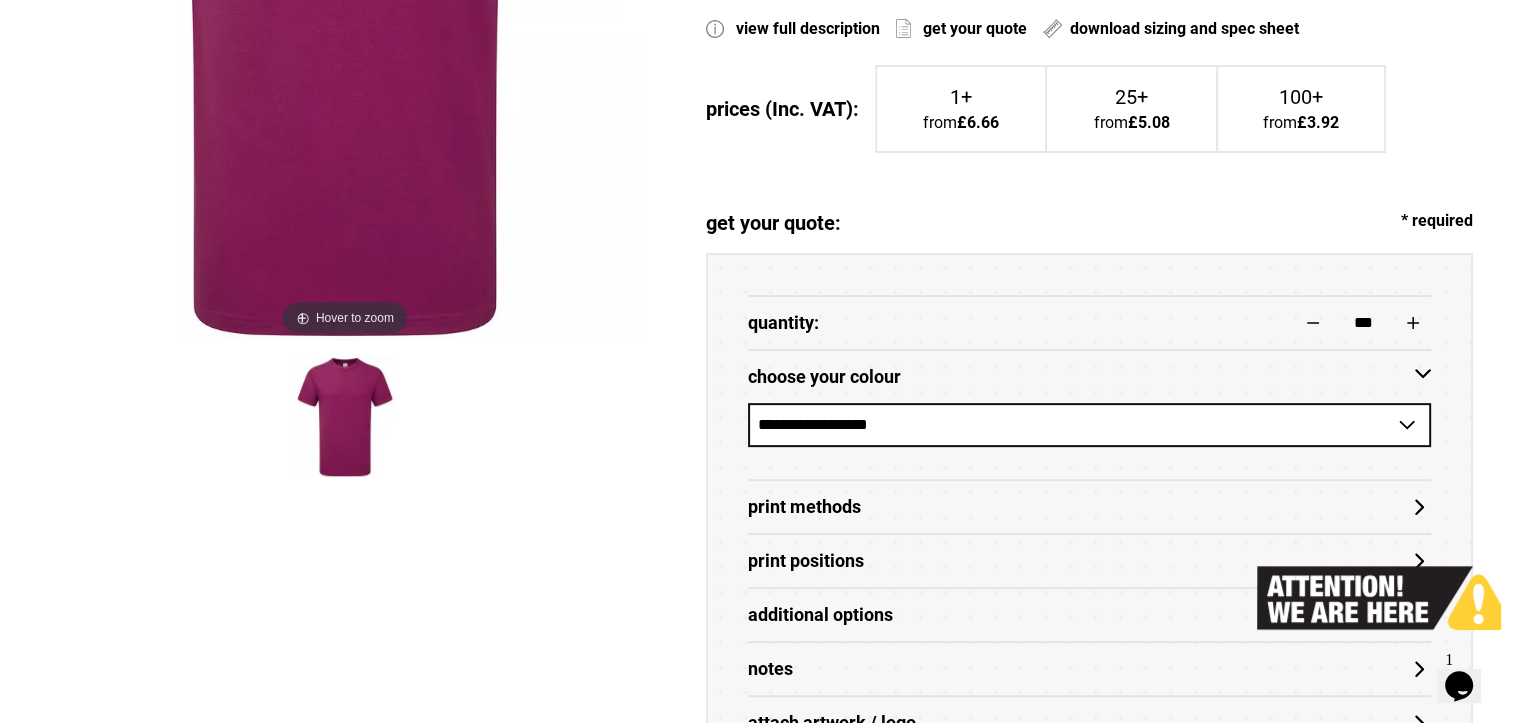 click on "**********" at bounding box center [1089, 425] 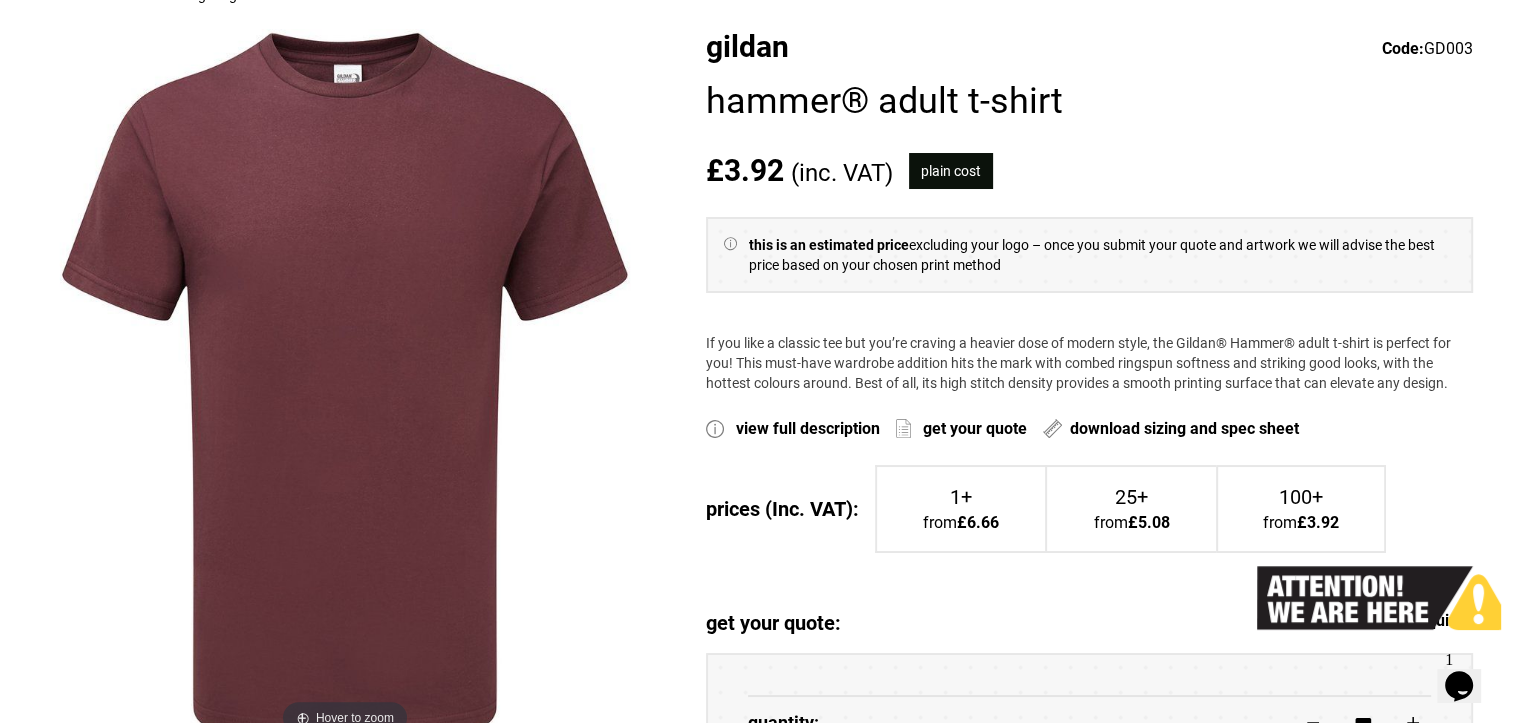 scroll, scrollTop: 353, scrollLeft: 0, axis: vertical 